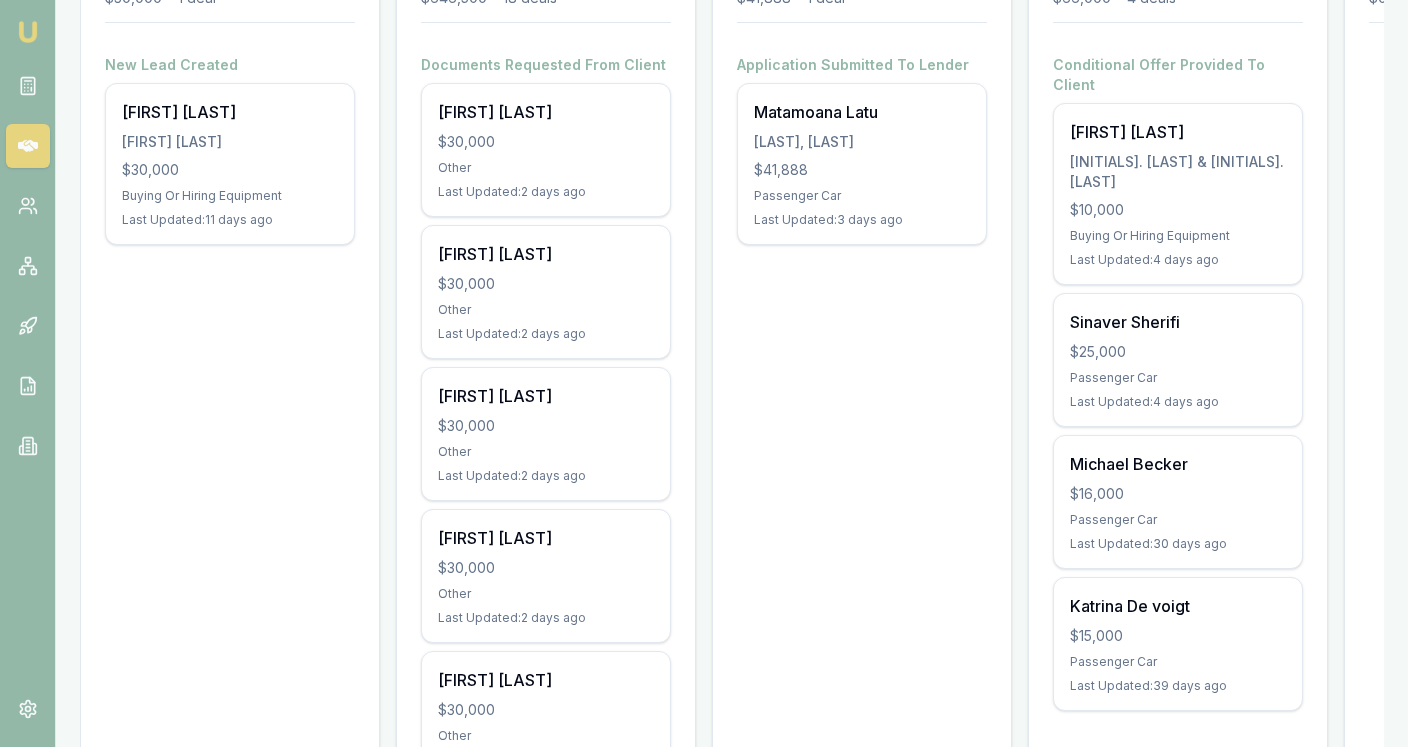 scroll, scrollTop: 394, scrollLeft: 0, axis: vertical 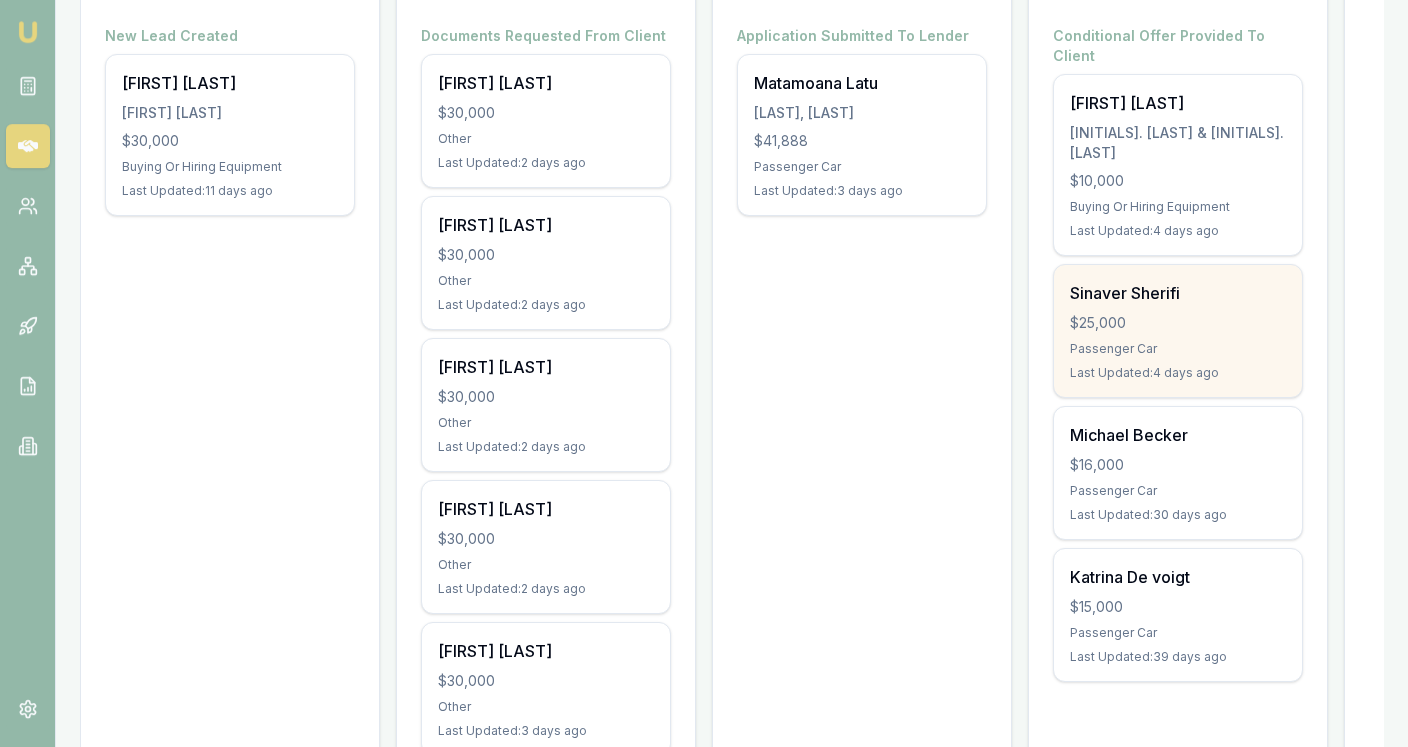click on "[FIRST] [LAST] $25,000 Passenger Car Last Updated:  4 days ago" at bounding box center (1178, 331) 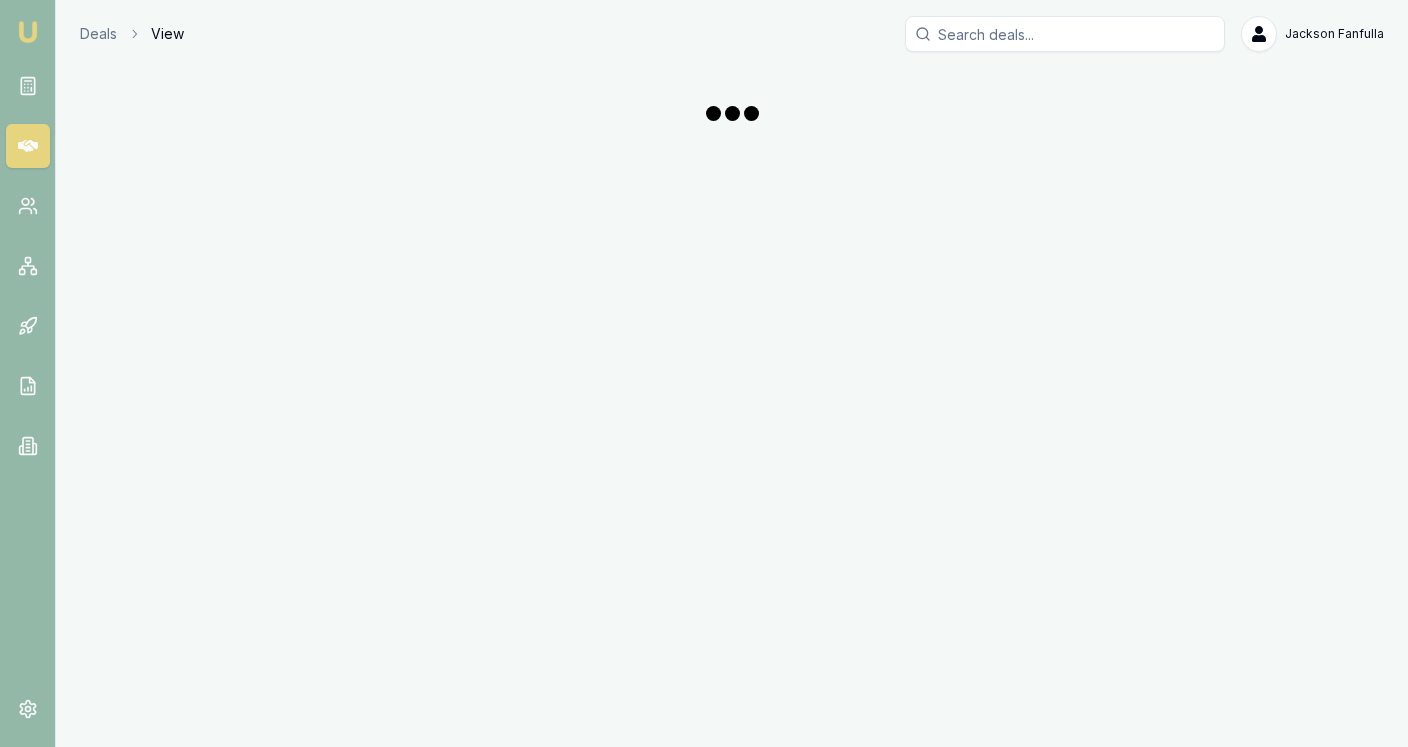 scroll, scrollTop: 0, scrollLeft: 0, axis: both 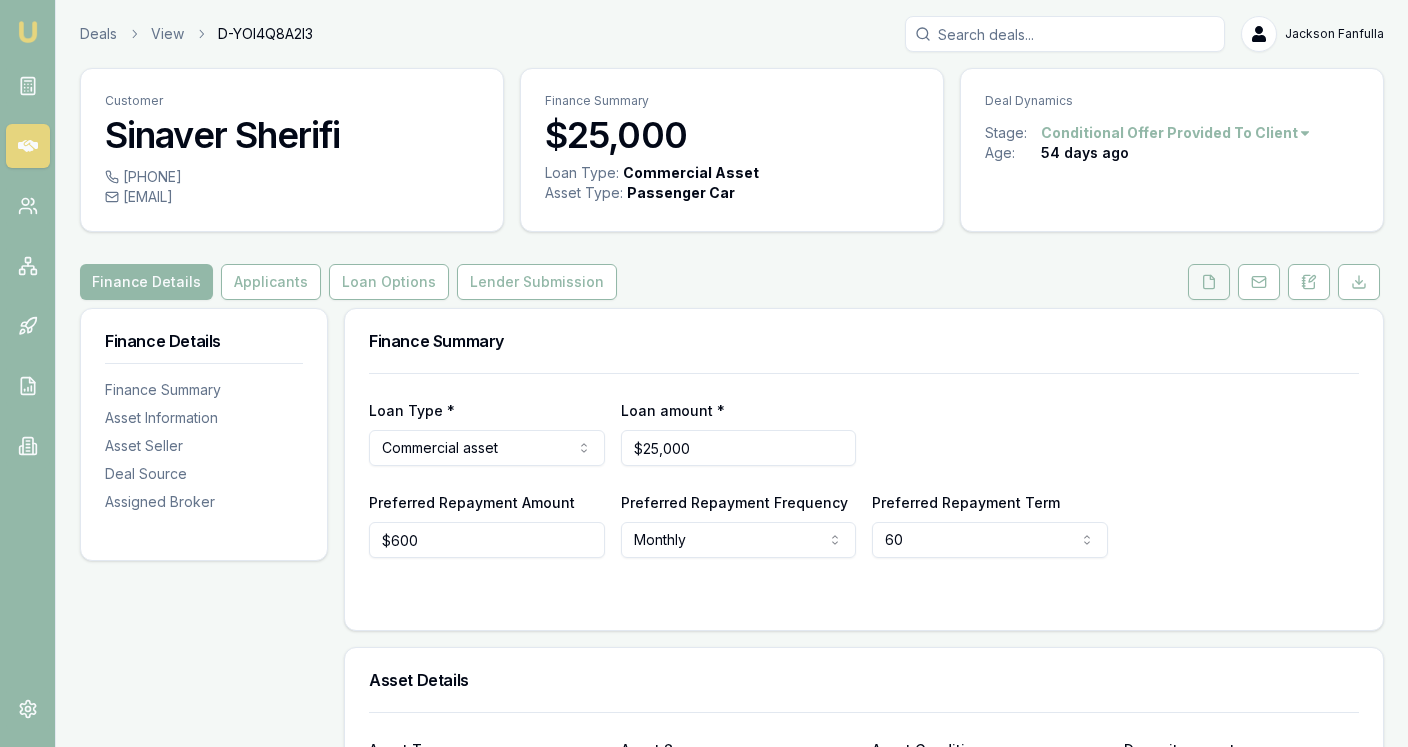 click at bounding box center [1209, 282] 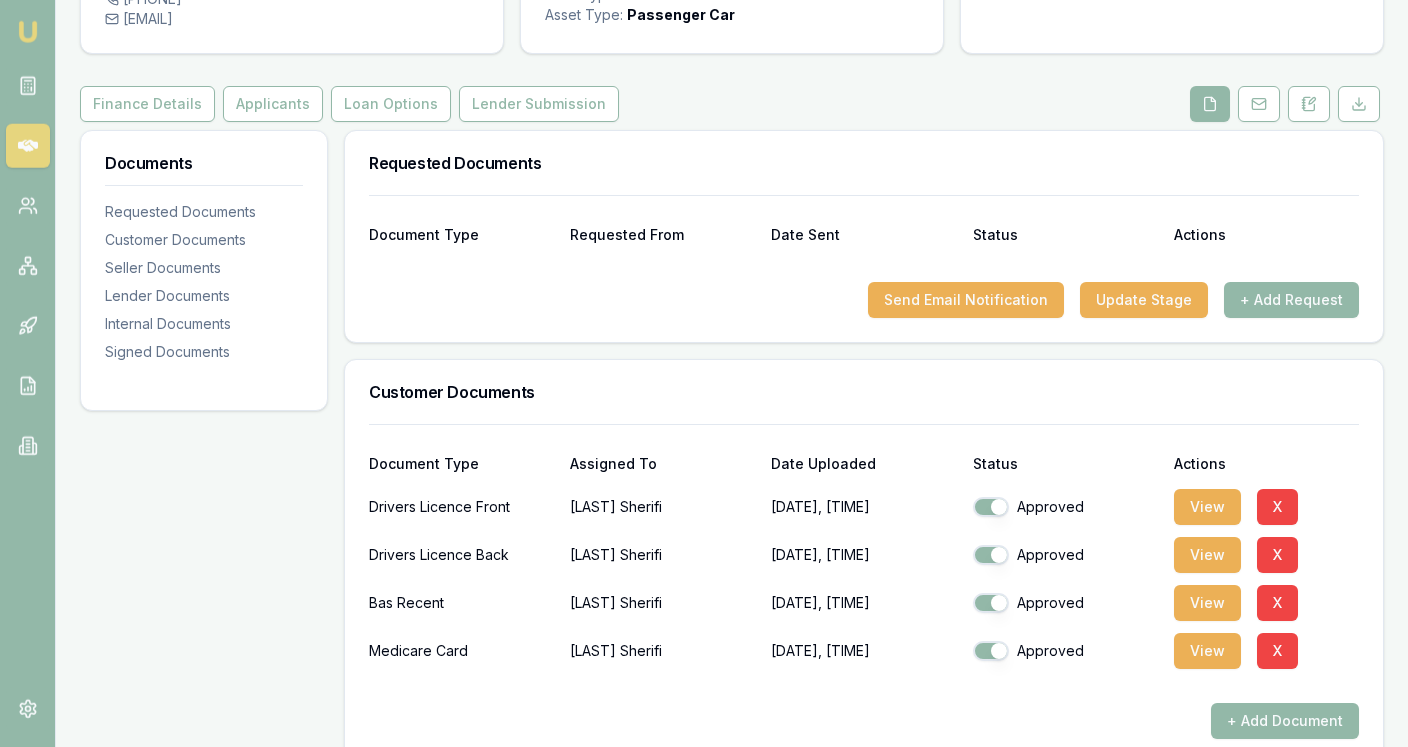 scroll, scrollTop: 179, scrollLeft: 0, axis: vertical 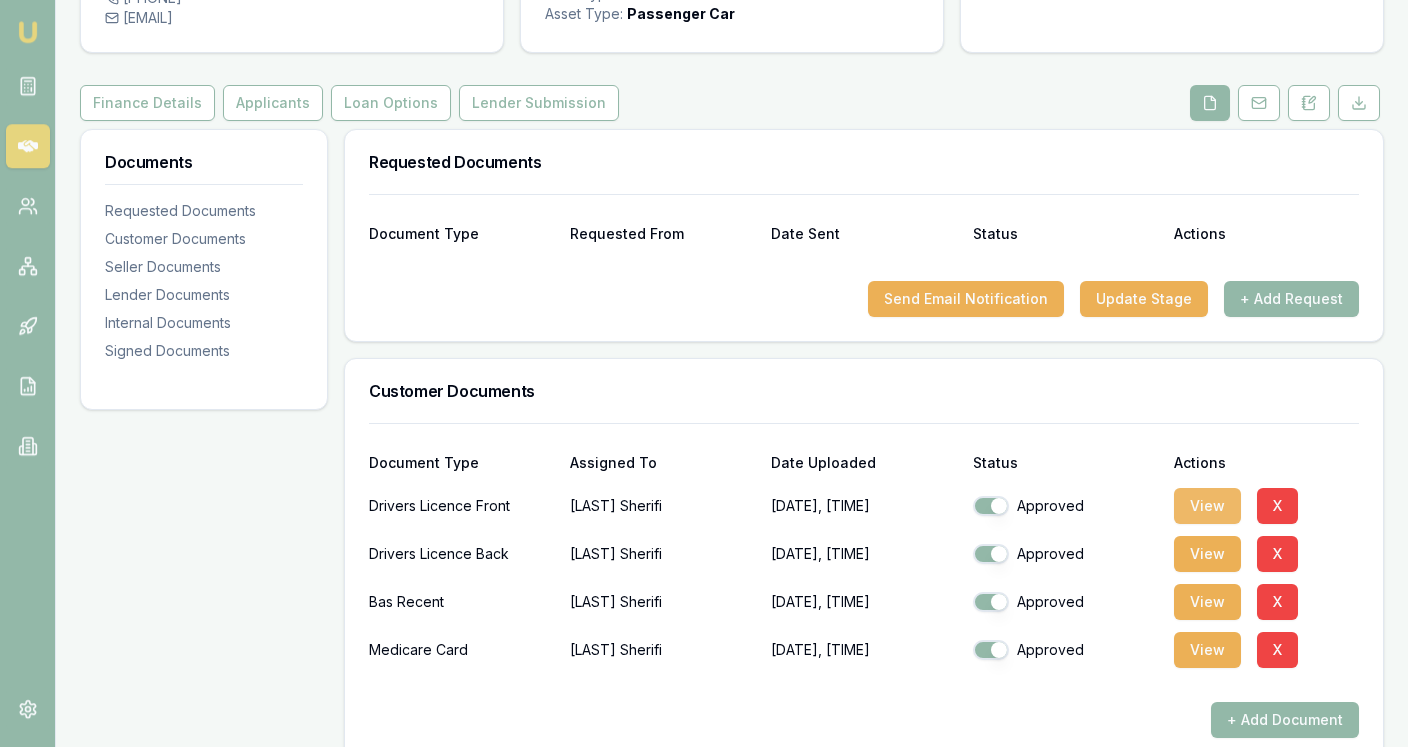 click on "View" at bounding box center (1207, 506) 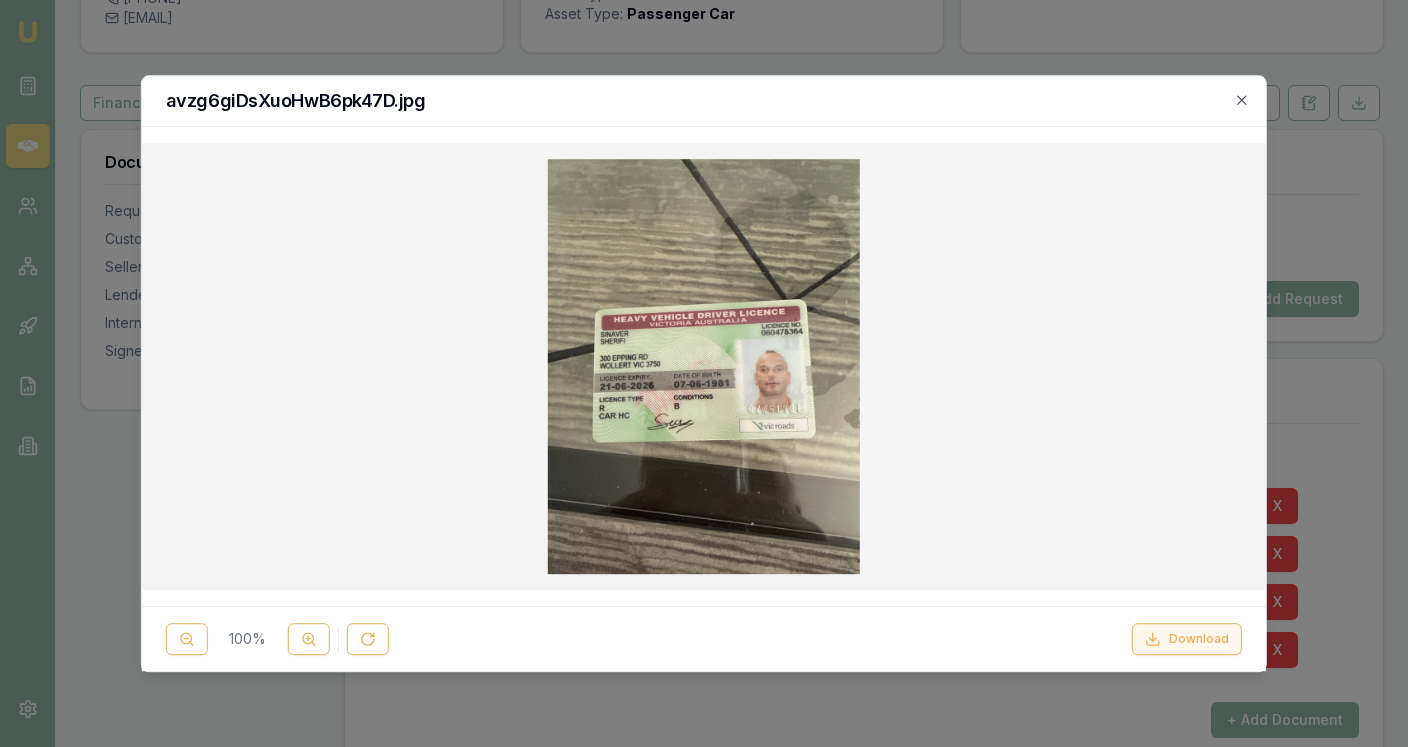 click on "Download" at bounding box center [1187, 639] 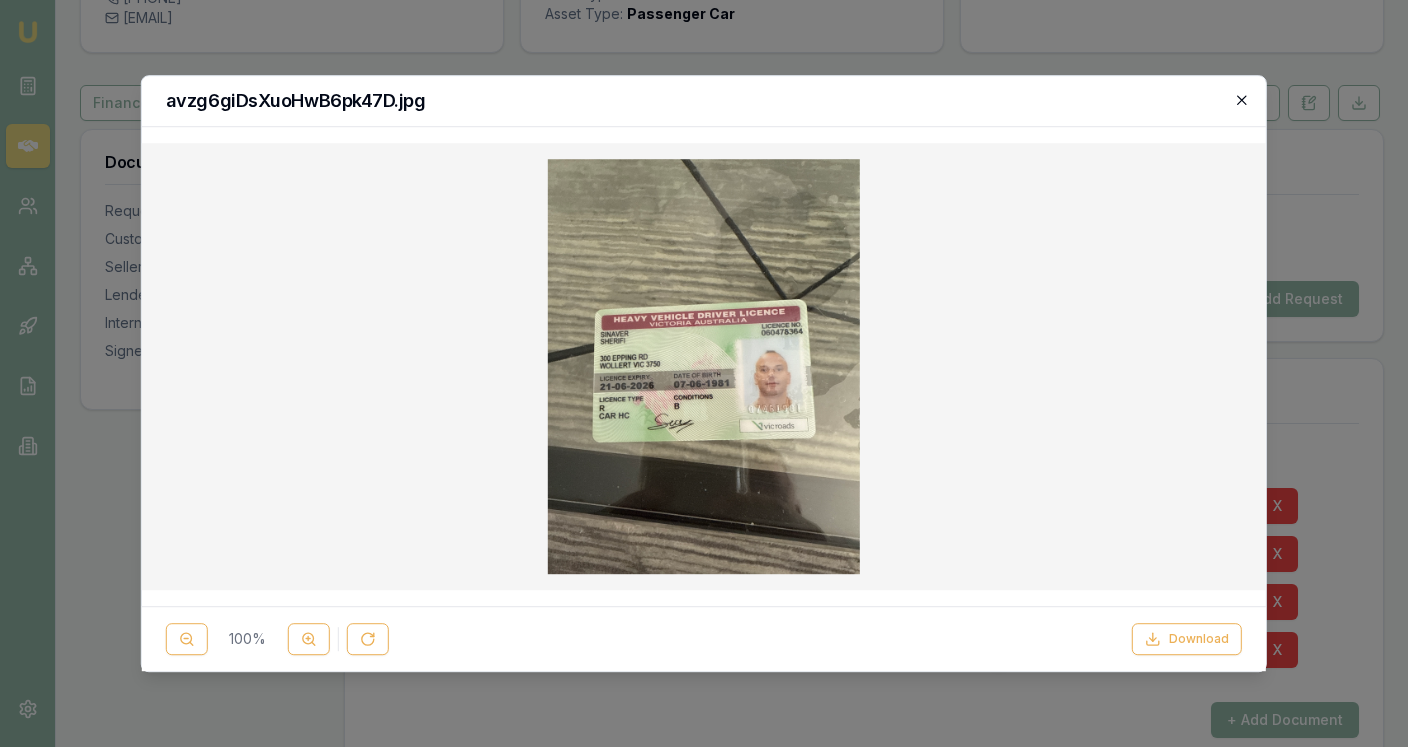 click 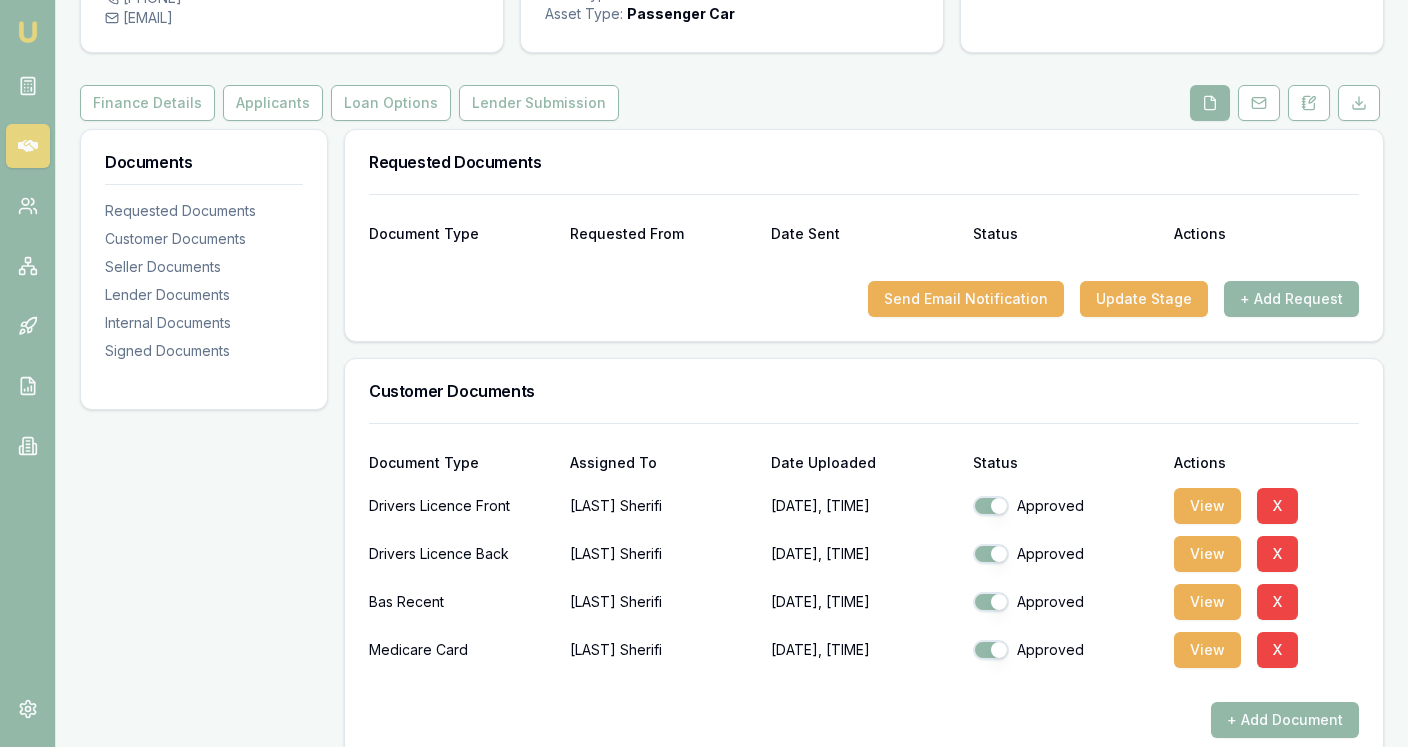 scroll, scrollTop: 180, scrollLeft: 0, axis: vertical 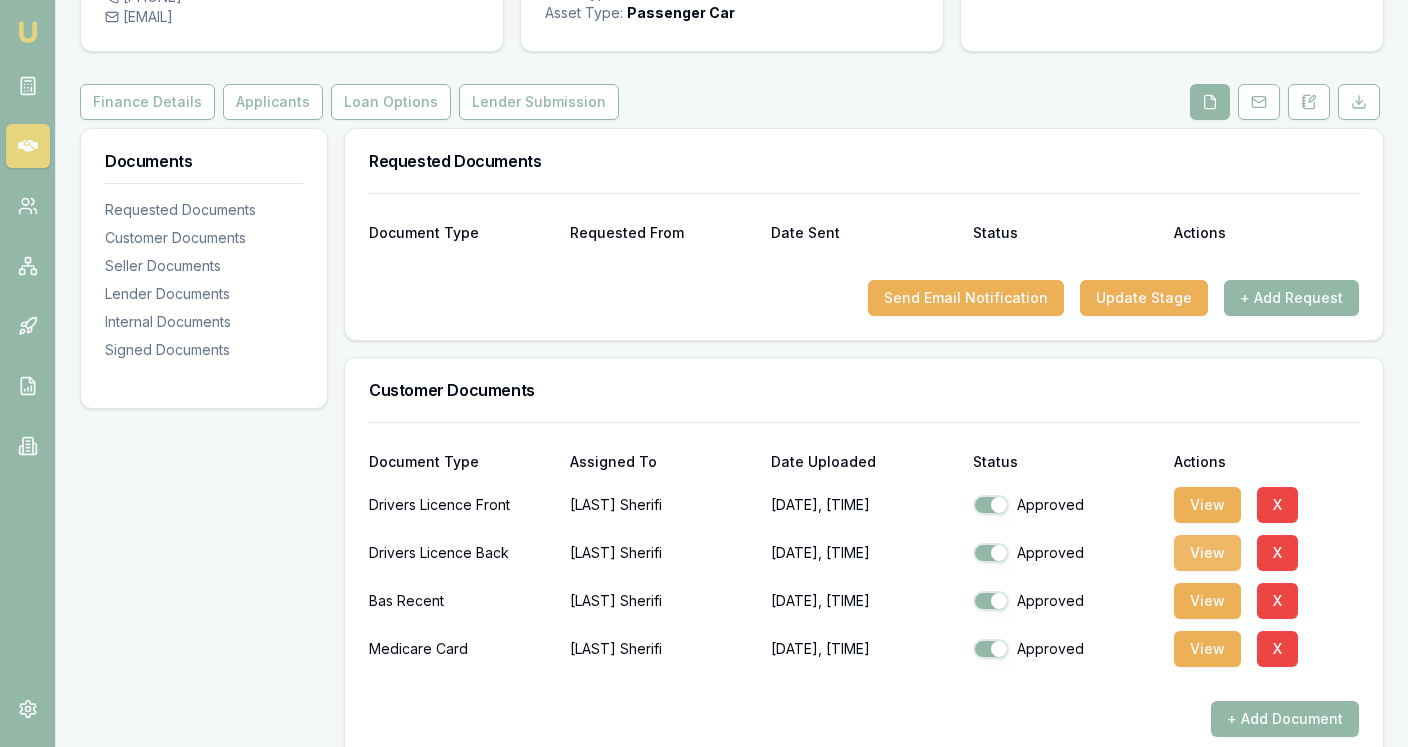 click on "View" at bounding box center [1207, 553] 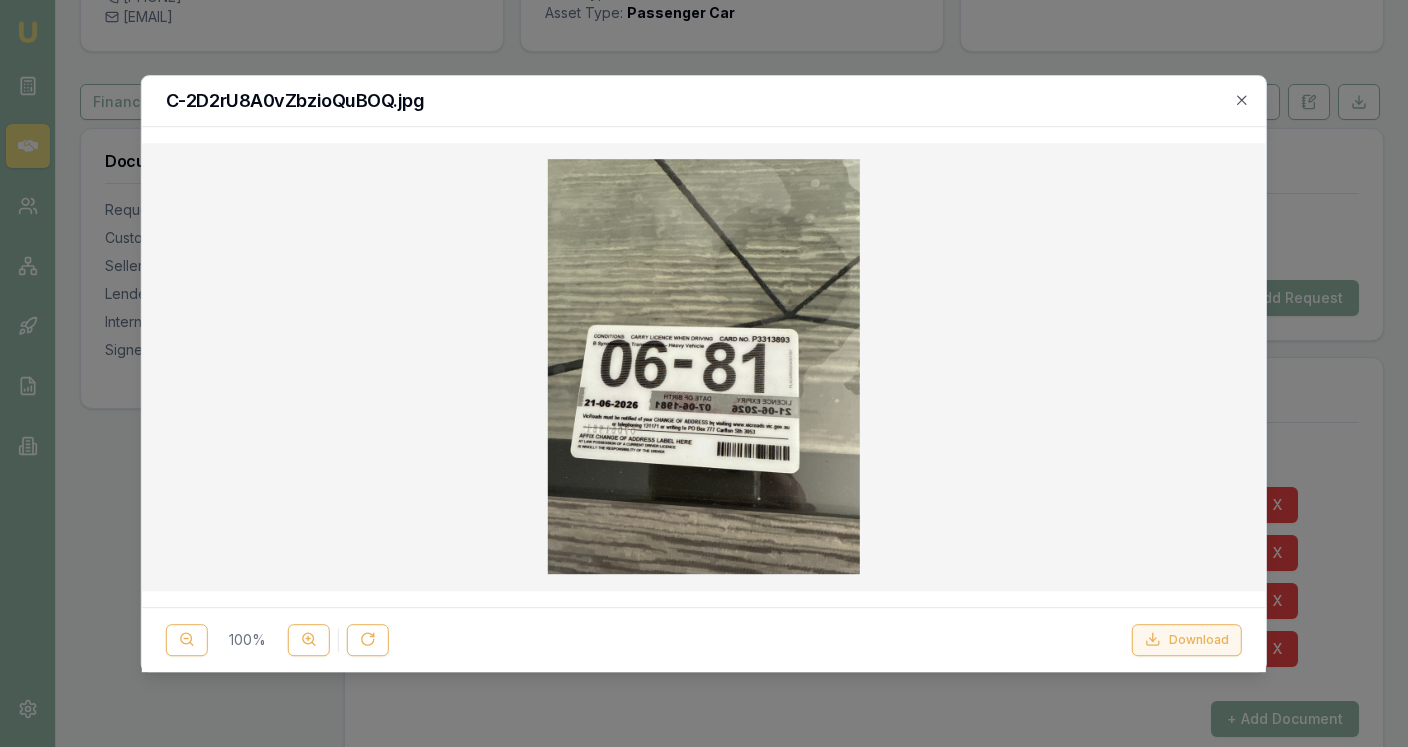 click on "Download" at bounding box center (1187, 639) 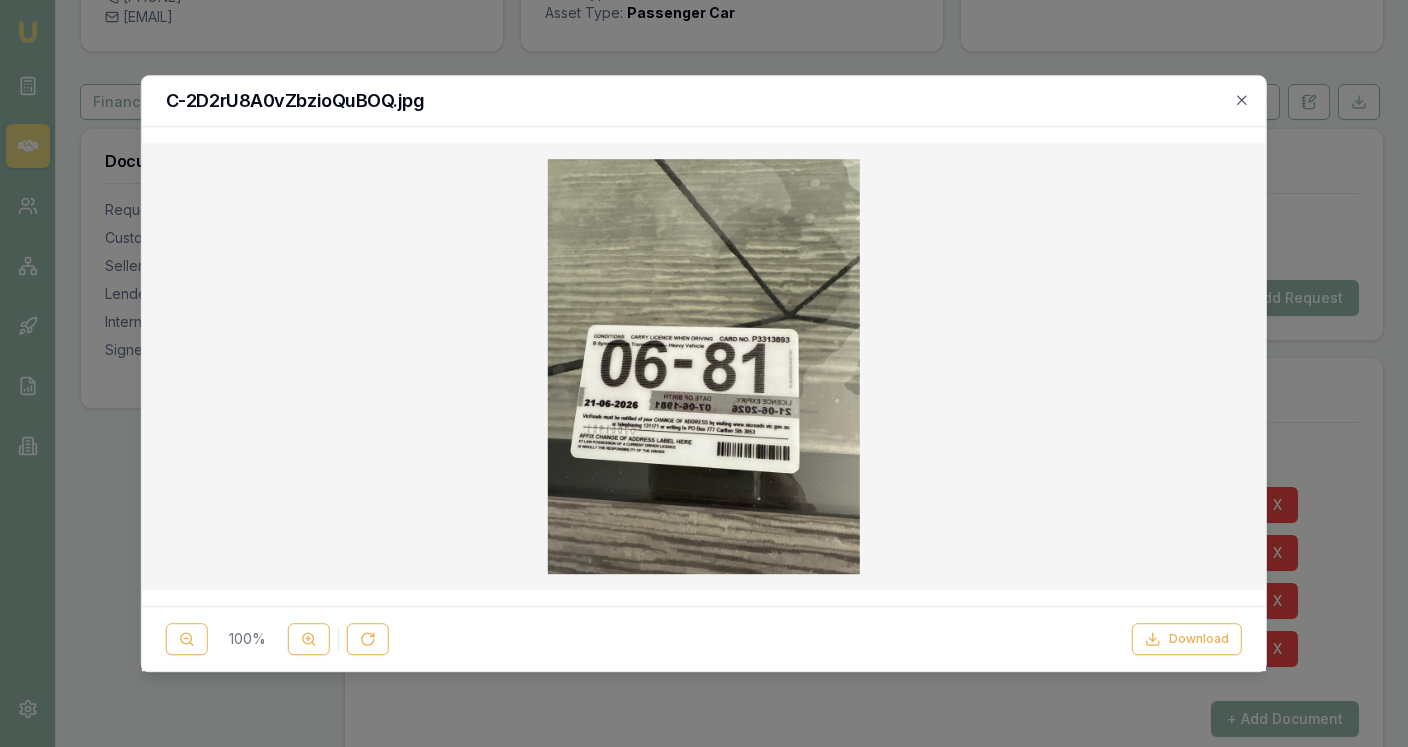 click at bounding box center (704, 367) 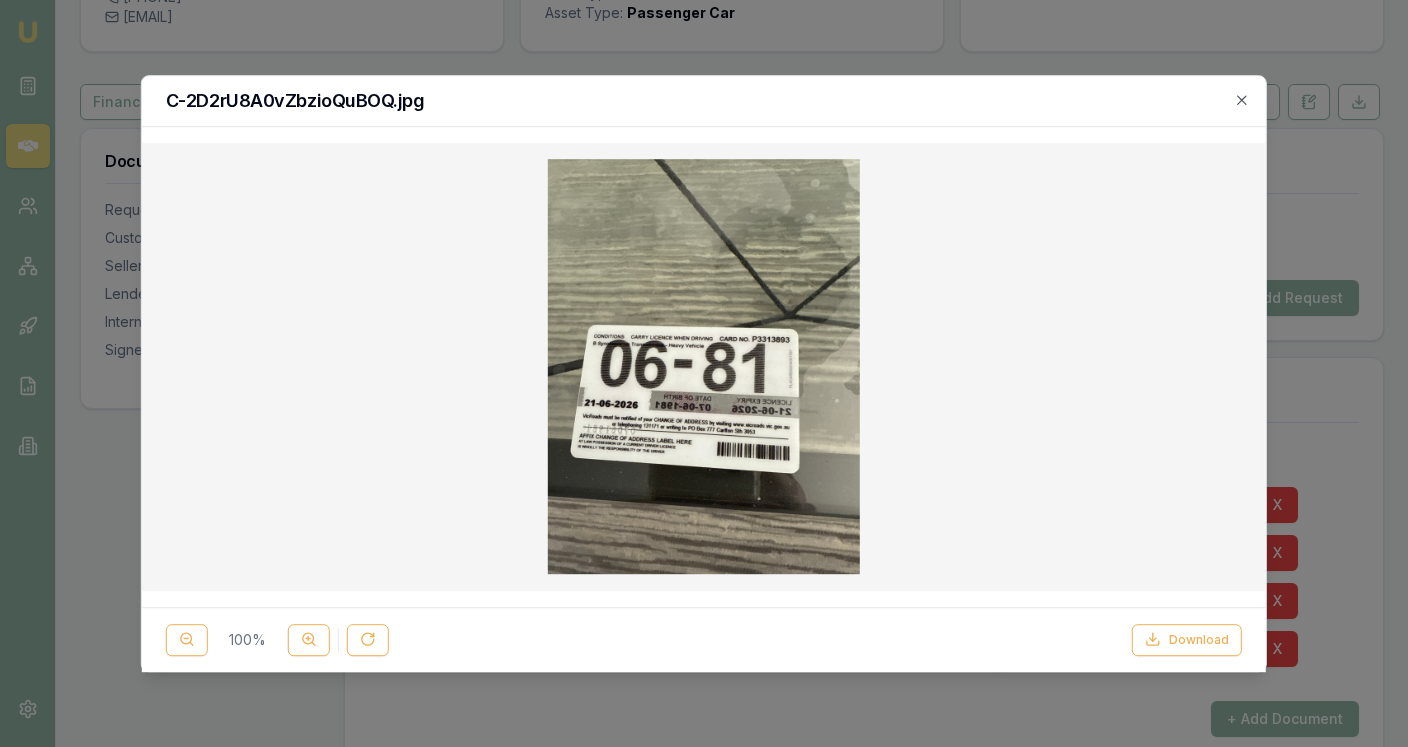 click at bounding box center (704, 373) 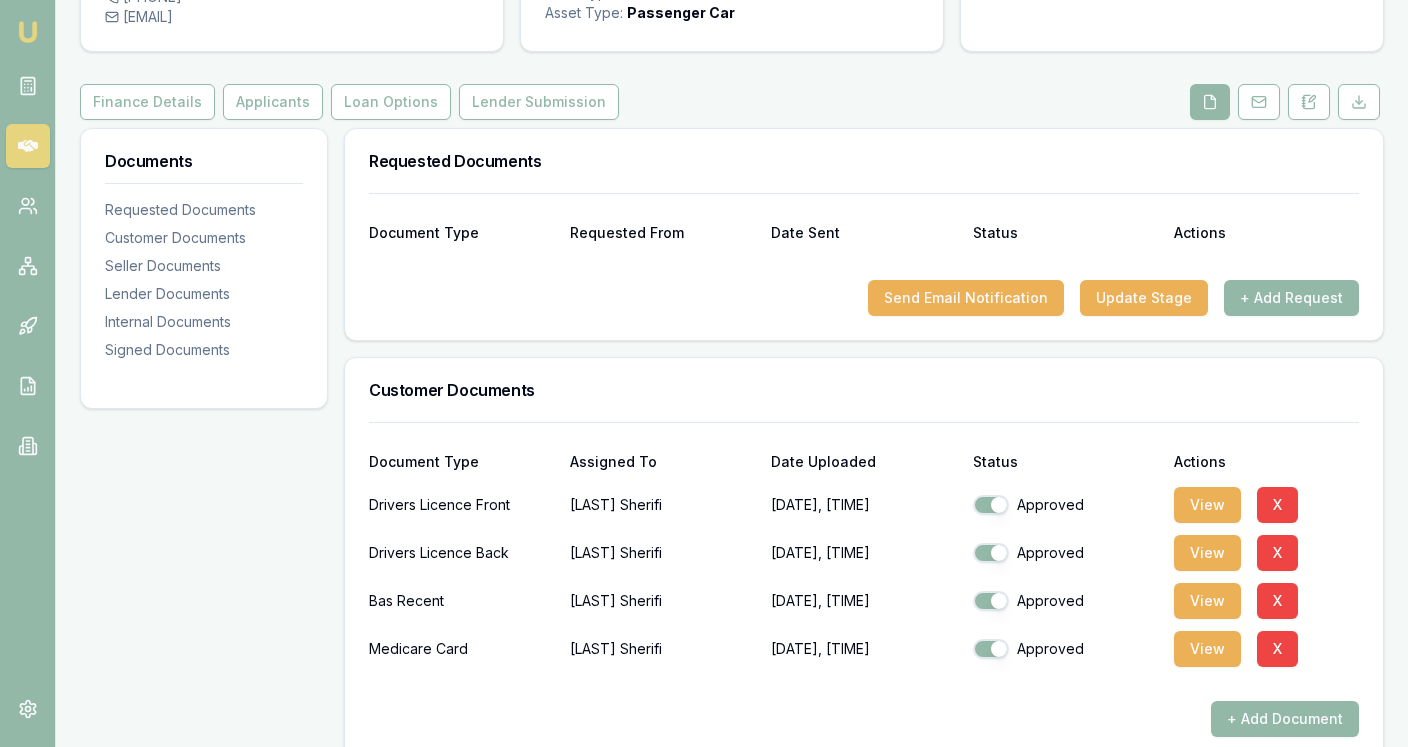 click on "[EMAIL]" at bounding box center (292, 17) 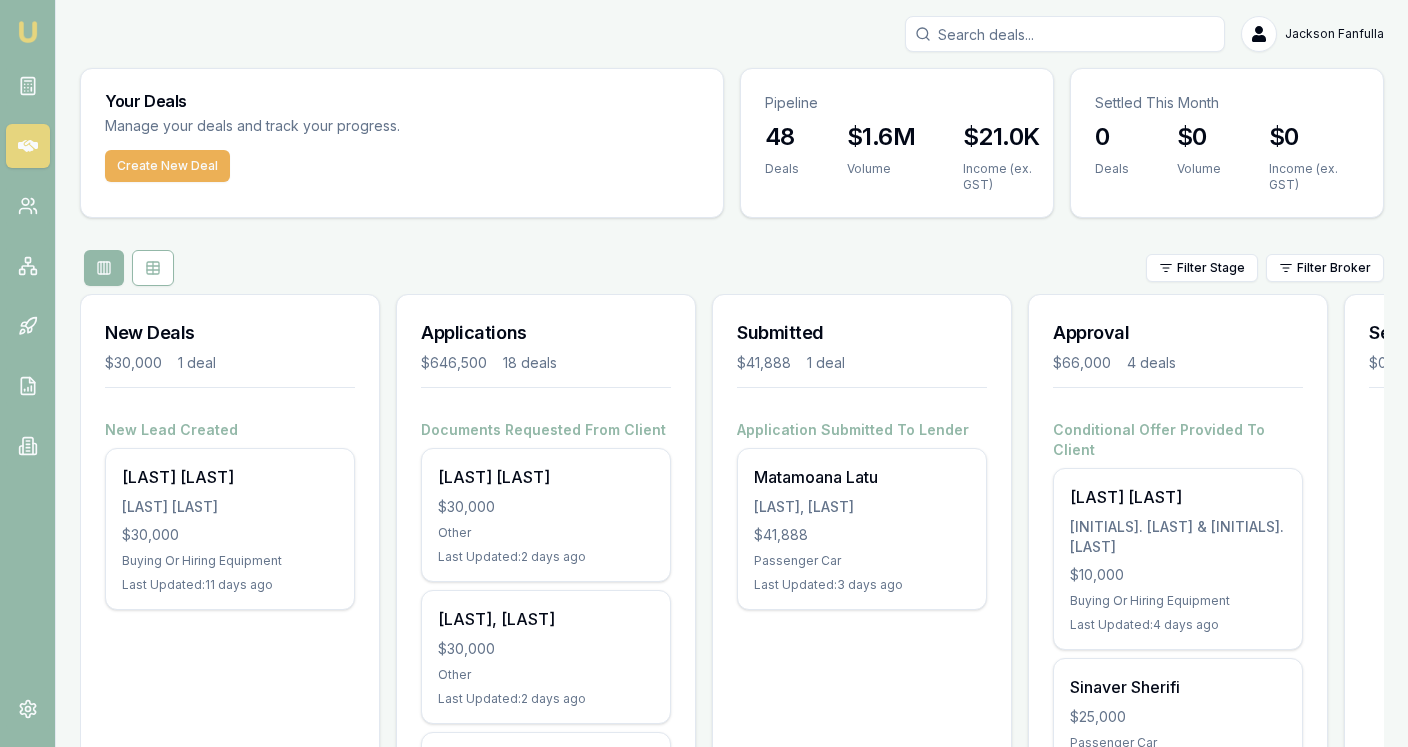 scroll, scrollTop: 0, scrollLeft: 0, axis: both 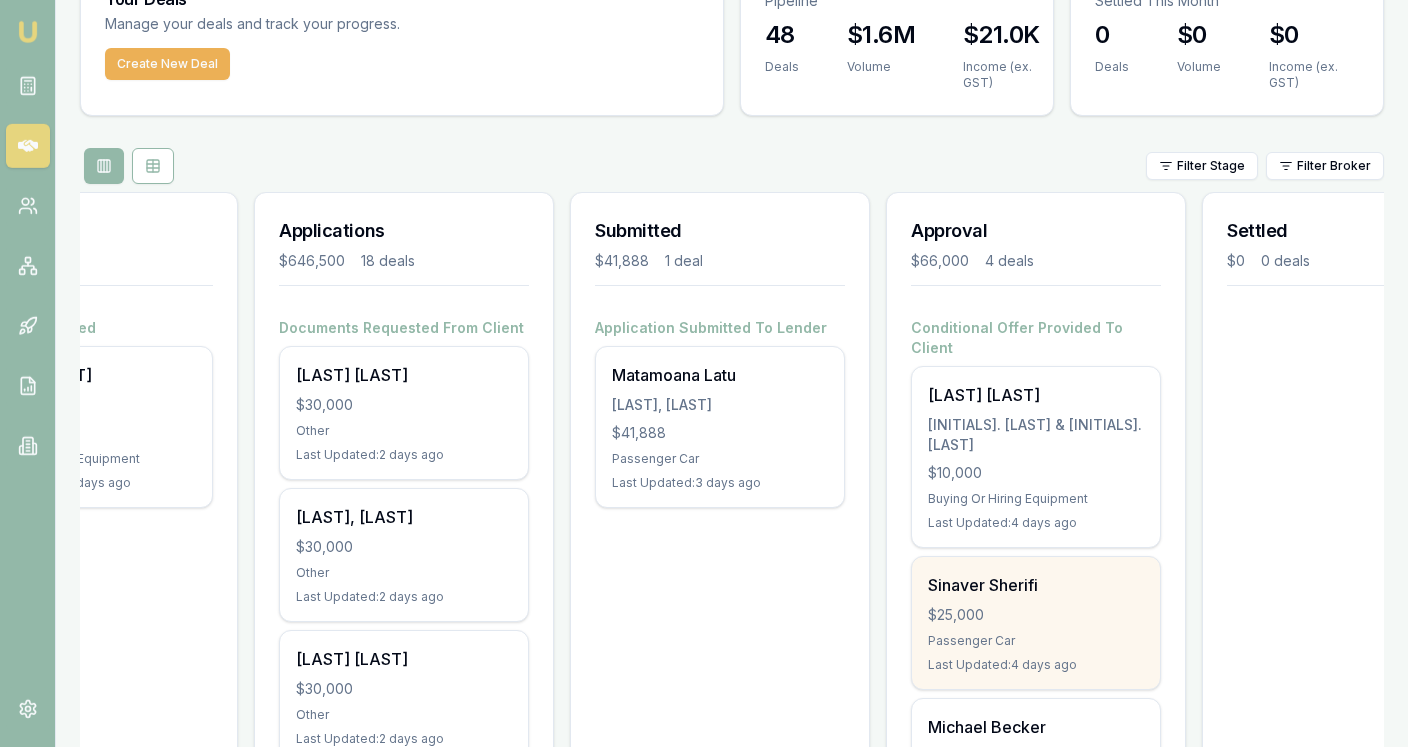 click on "[FIRST] [LAST] $25,000 Passenger Car Last Updated:  4 days ago" at bounding box center [1036, 623] 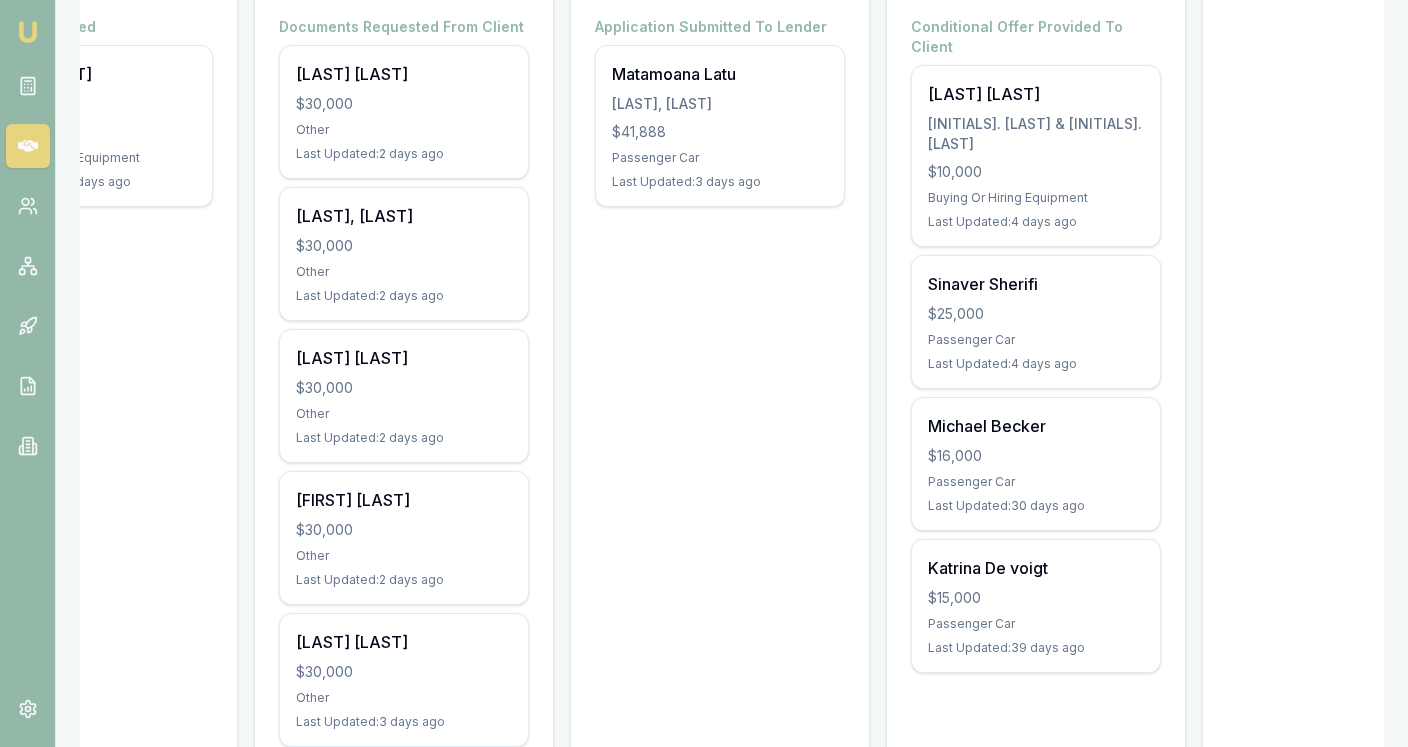 scroll, scrollTop: 404, scrollLeft: 0, axis: vertical 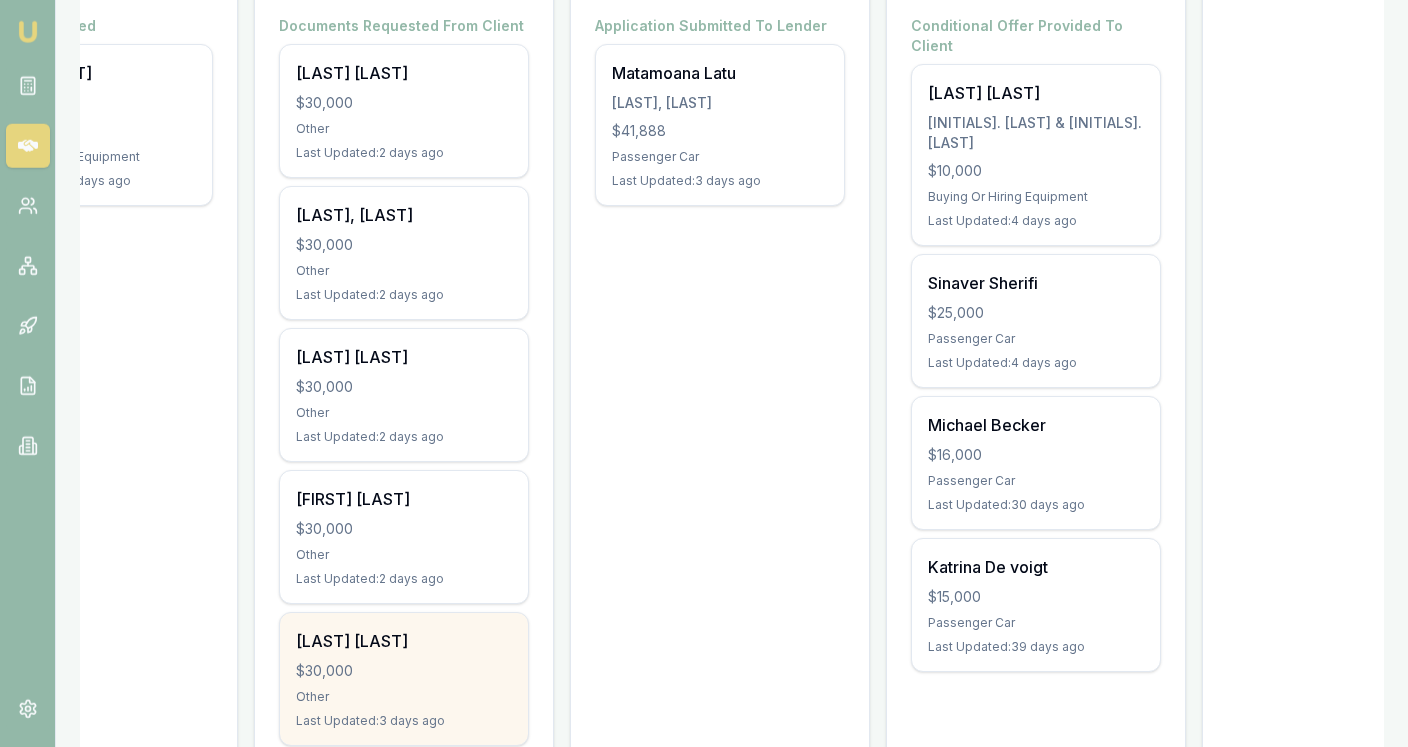 click on "[FIRST] [LAST]" at bounding box center (404, 641) 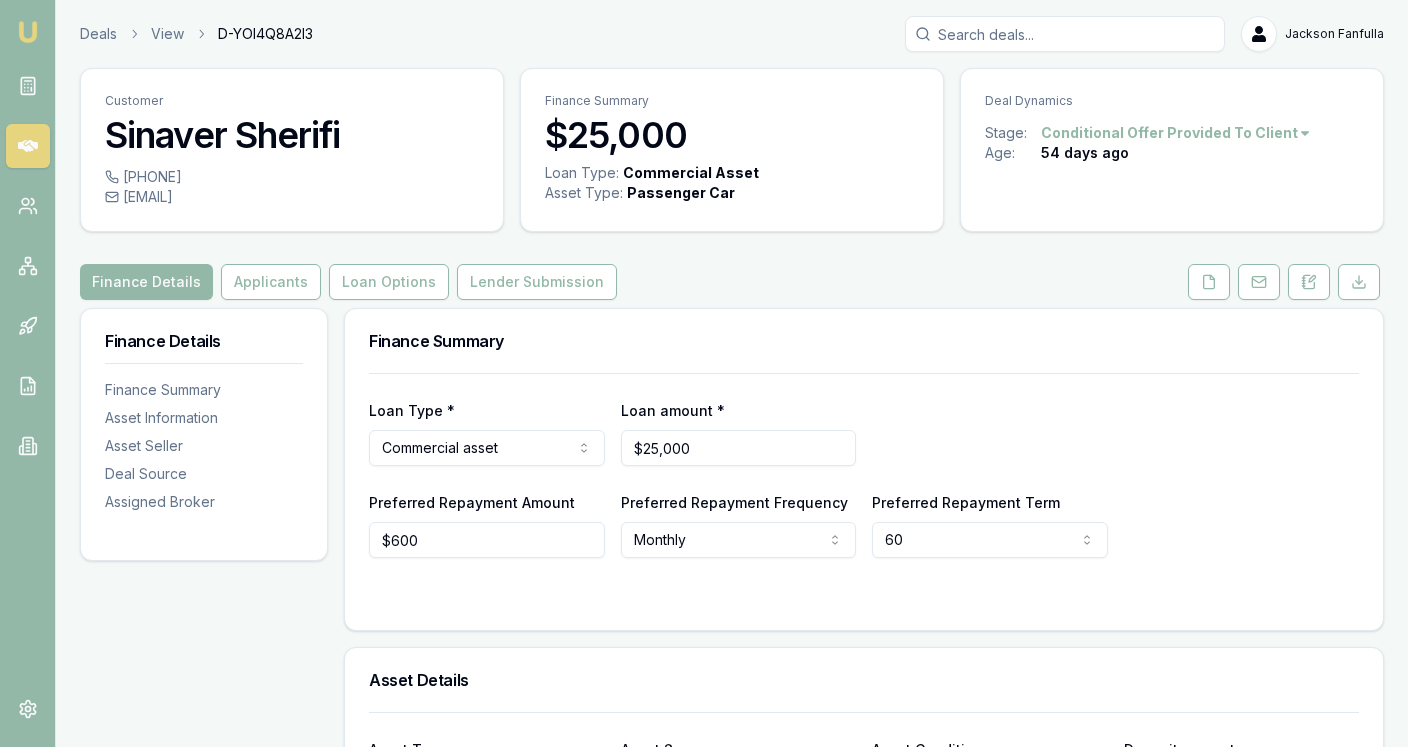 scroll, scrollTop: 0, scrollLeft: 0, axis: both 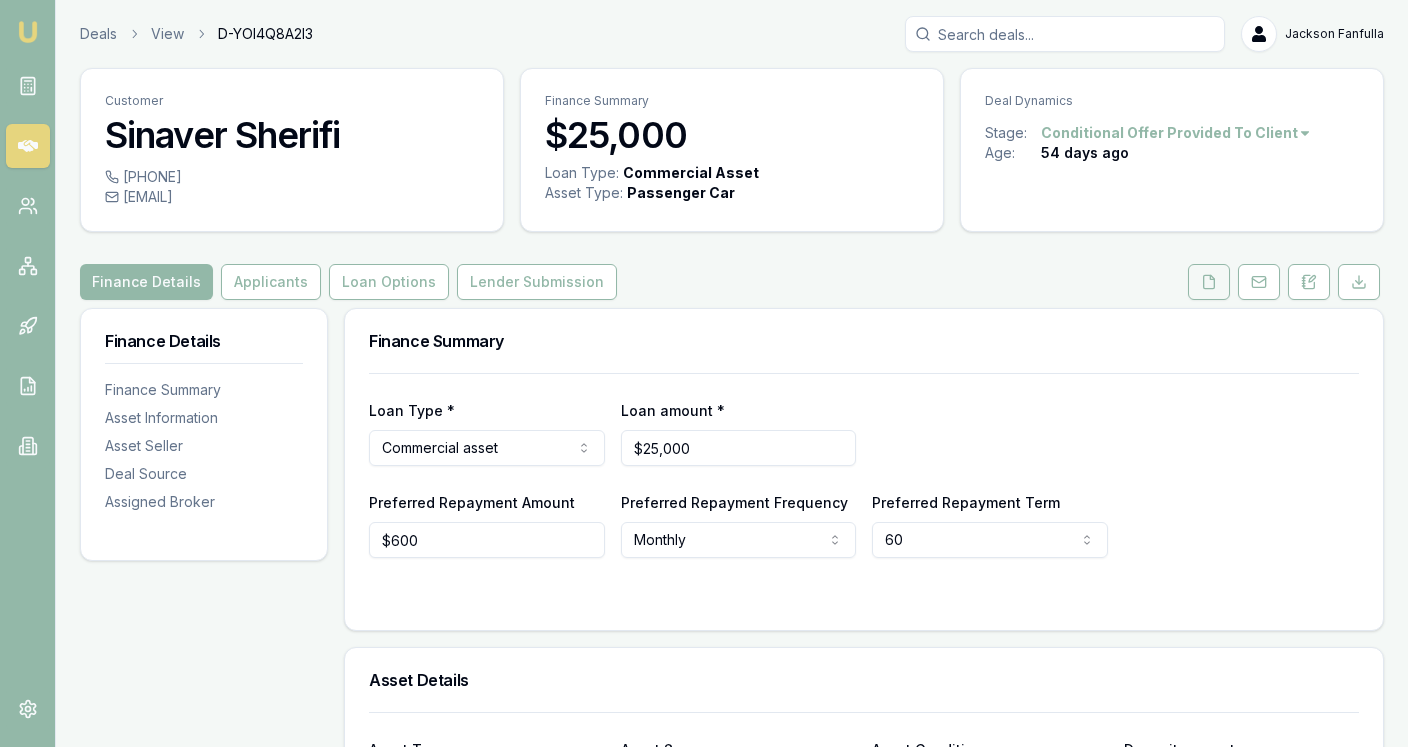 click at bounding box center [1209, 282] 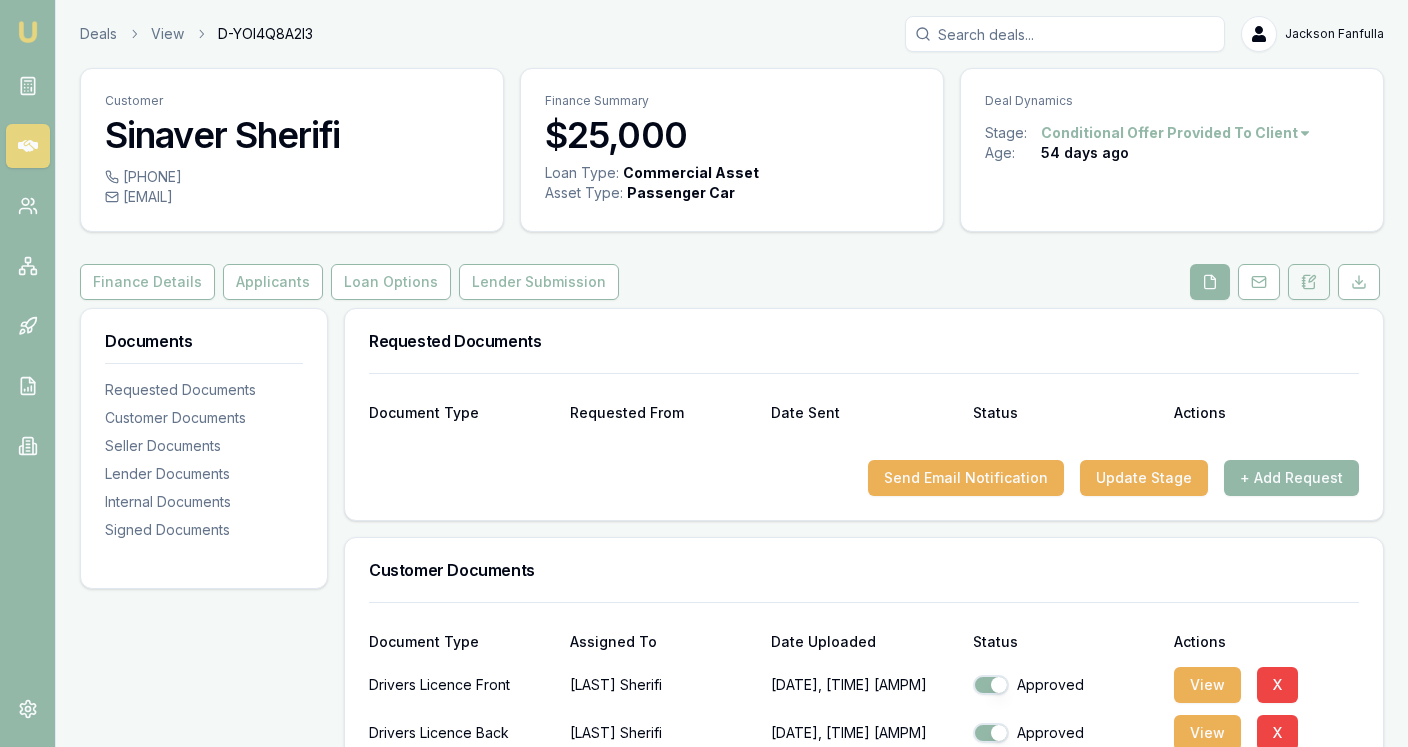 click 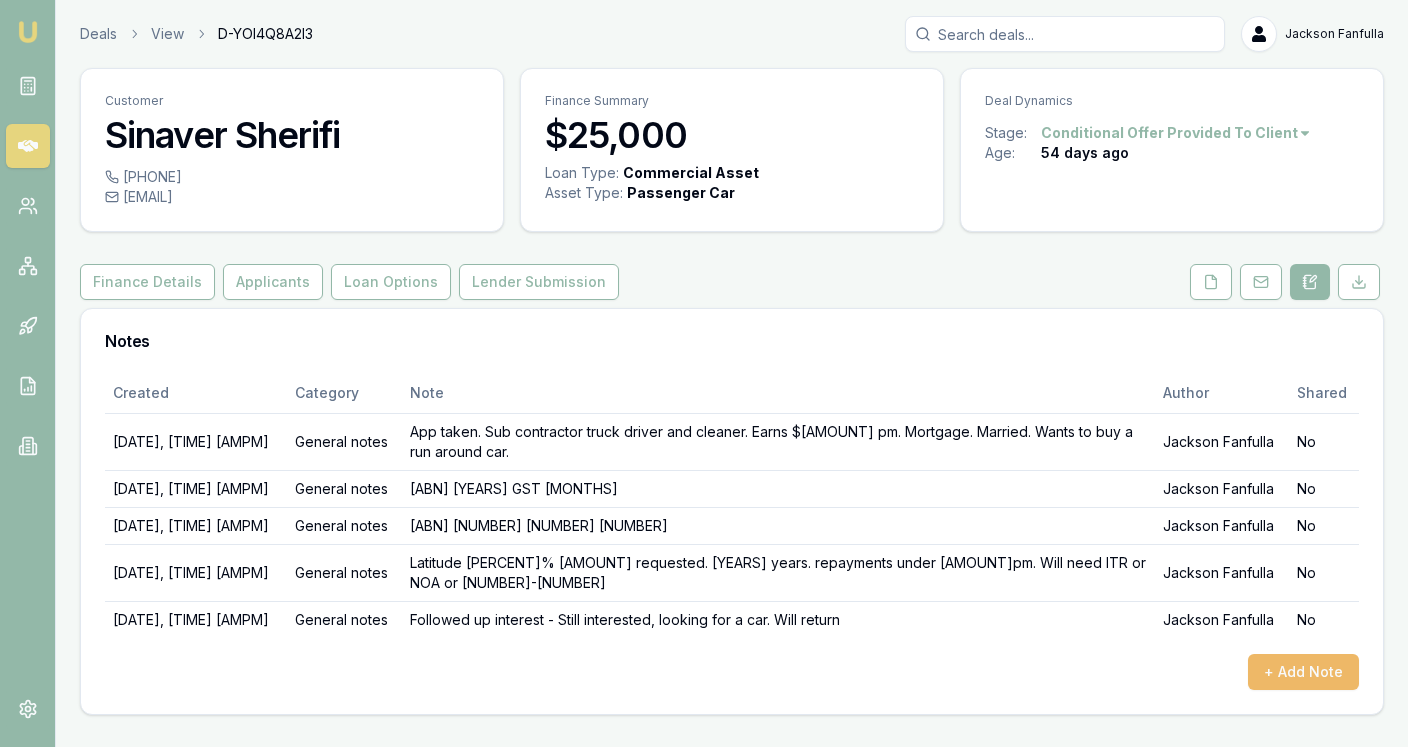 click on "+ Add Note" at bounding box center (1303, 672) 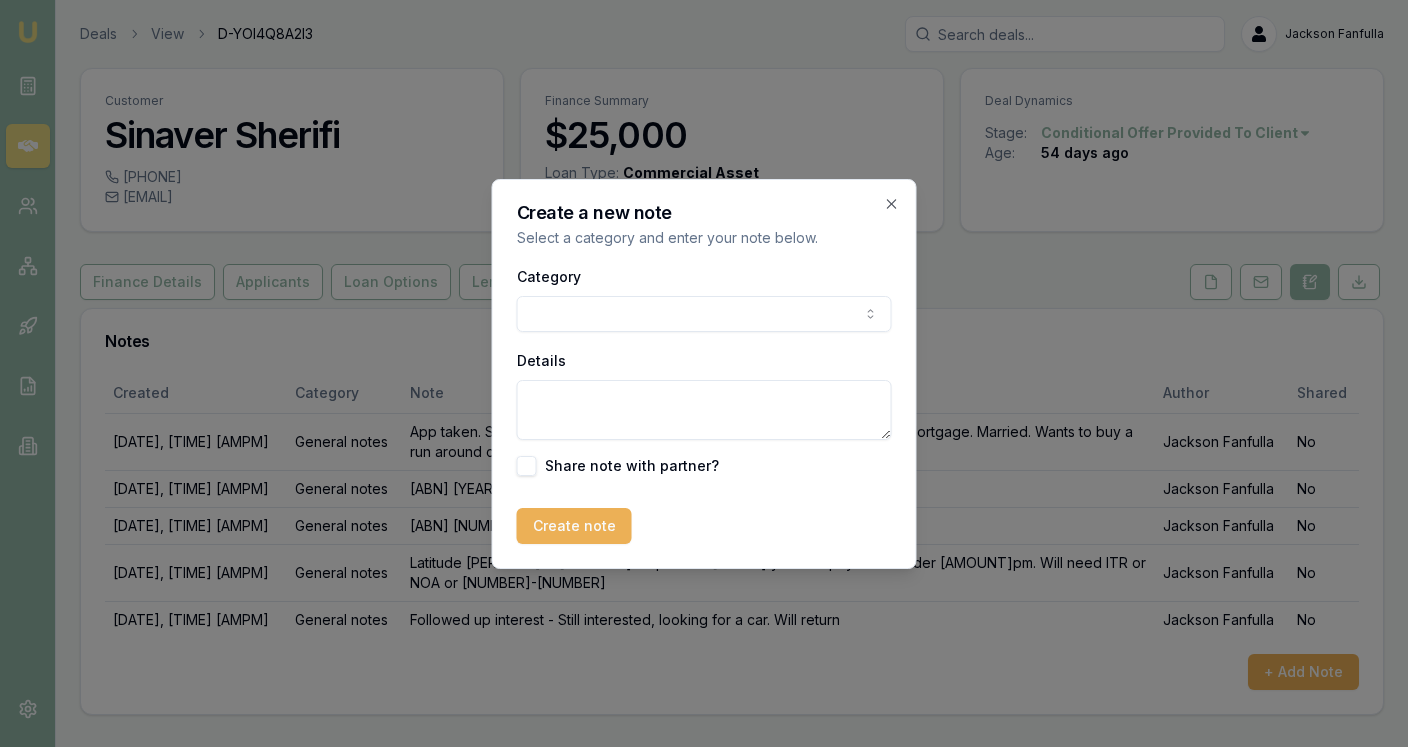 click on "Emu Broker Deals View D-YOI4Q8A2I3 [LAST] Toggle Menu Customer [FIRST] [LAST] [PHONE] [EMAIL] Finance Summary $[AMOUNT] Loan Type: Commercial Asset Asset Type : Passenger Car Deal Dynamics Stage: Conditional Offer Provided To Client Age: [AGE] days ago Finance Details Applicants Loan Options Lender Submission Notes Created Category Note Author Shared [DATE], [TIME] [AMPM] General notes App taken. Sub contractor truck driver and cleaner. Earns $[AMOUNT] pm. Mortgage. Married. Wants to buy a run around car.  [LAST] No [DATE], [TIME] [AMPM] General notes ABN [YEARS] GST [MONTHS] [LAST] No [DATE], [TIME] [AMPM] General notes ABN [NUMBER] [NUMBER] [NUMBER] [LAST] No [DATE], [TIME] [AMPM] General notes Latitude [PERCENT]% [AMOUNT] requested. [YEARS] years. repayments under [AMOUNT]pm. Will need ITR or NOA or [NUMBER]-[NUMBER] [LAST] No [DATE], [TIME] [AMPM] General notes Followed up interest - Still interested, looking for a car. Will return [LAST] No + Add Note
Category" at bounding box center [704, 373] 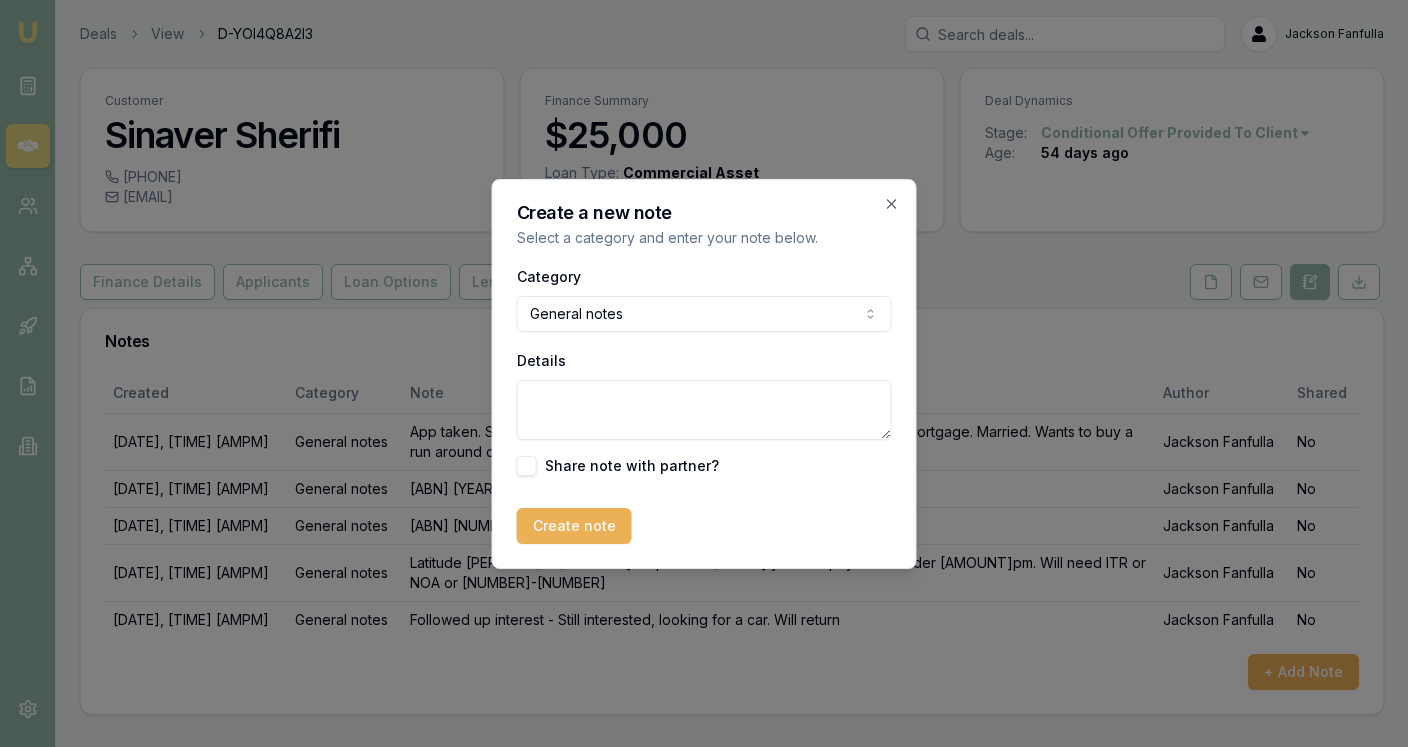 click on "Details" at bounding box center [704, 410] 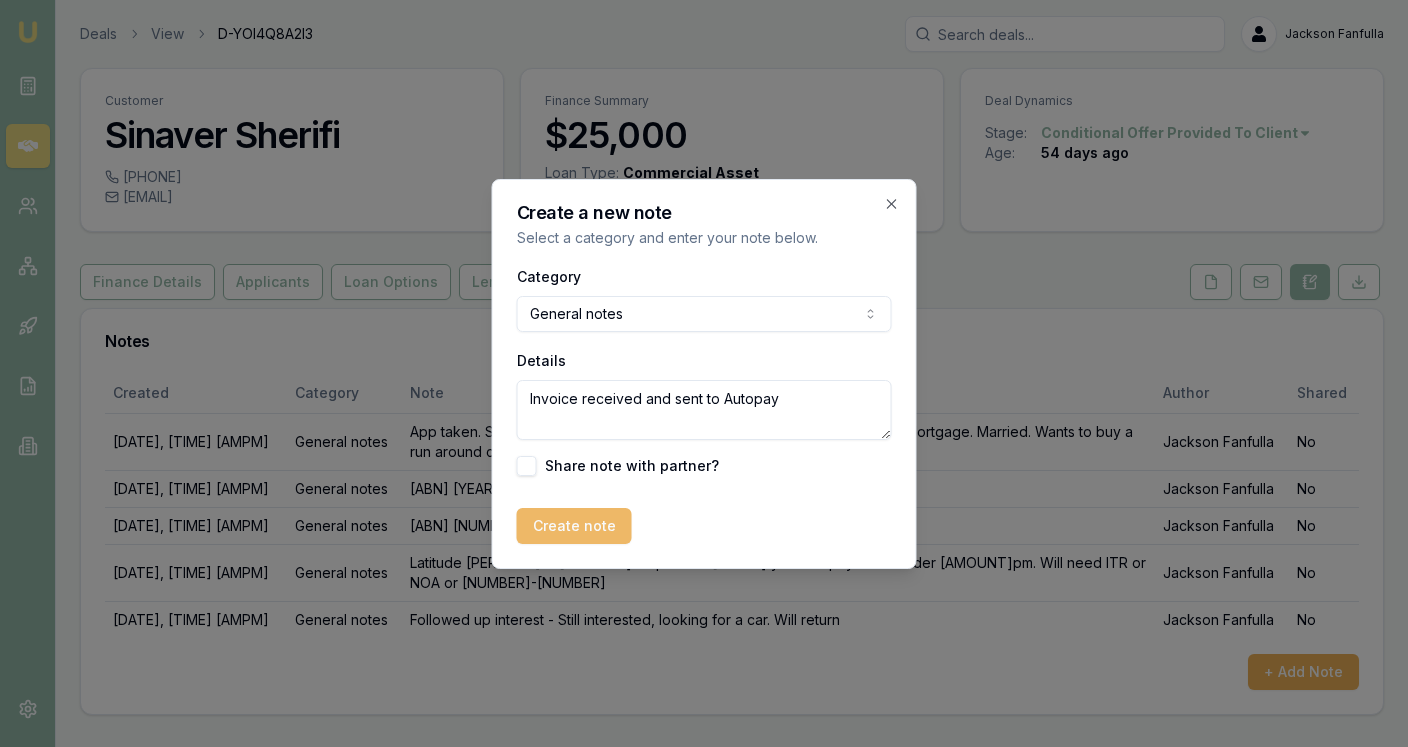type on "Invoice received and sent to Autopay" 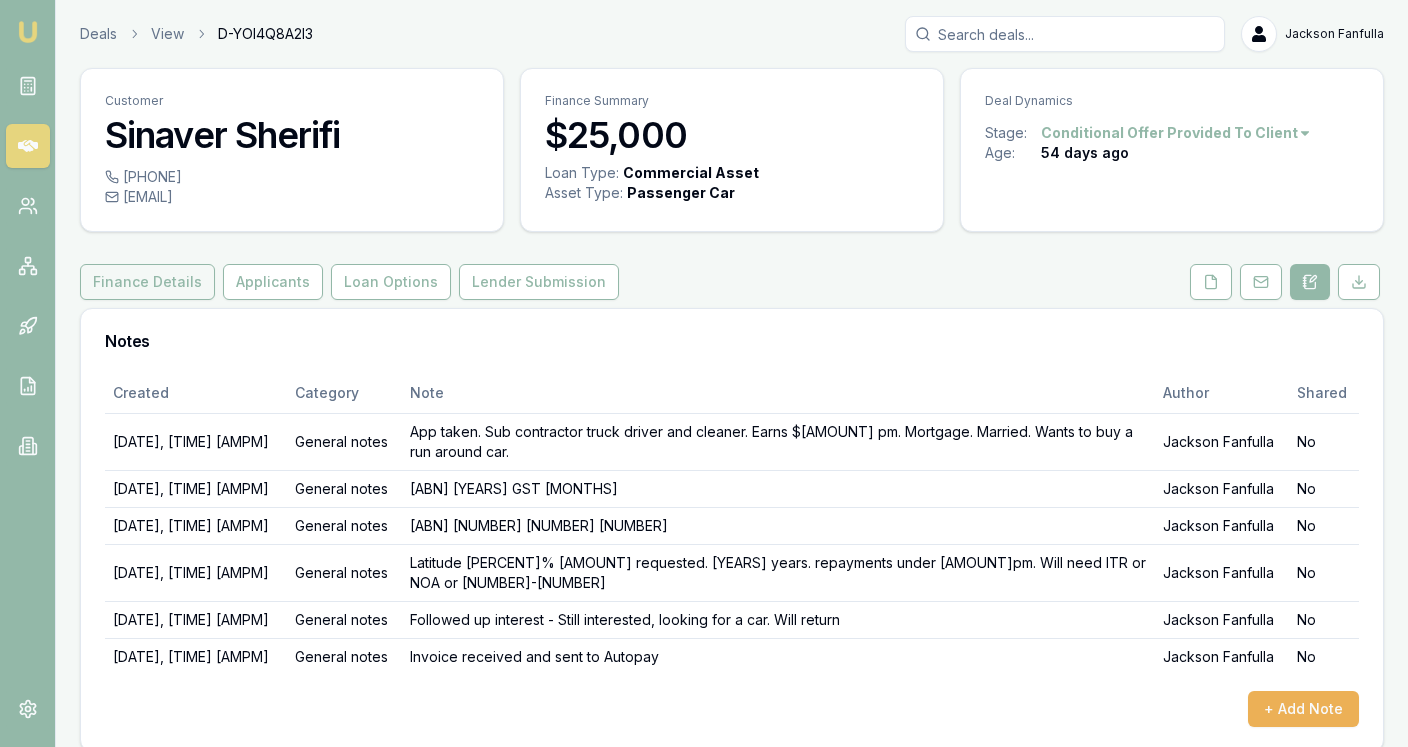 click on "Finance Details" at bounding box center [147, 282] 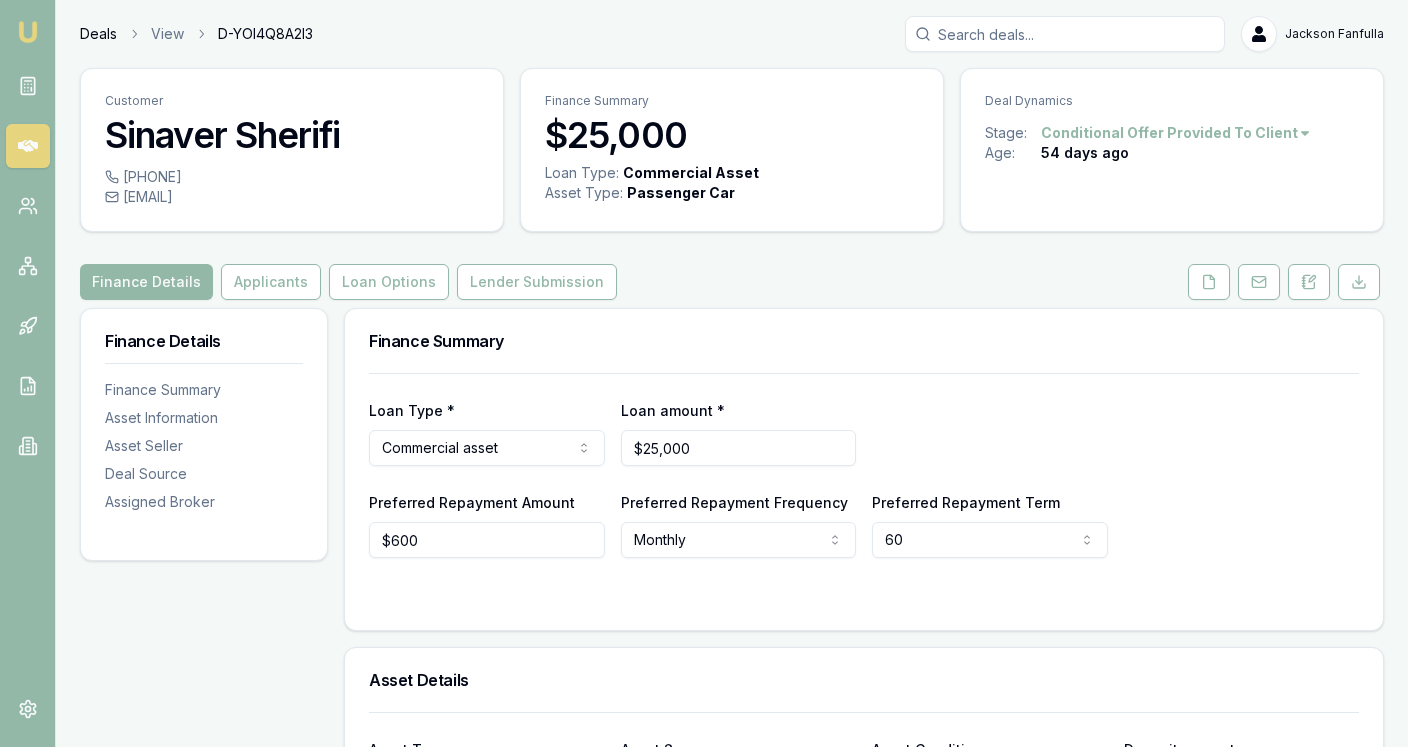 click on "Deals" at bounding box center [98, 34] 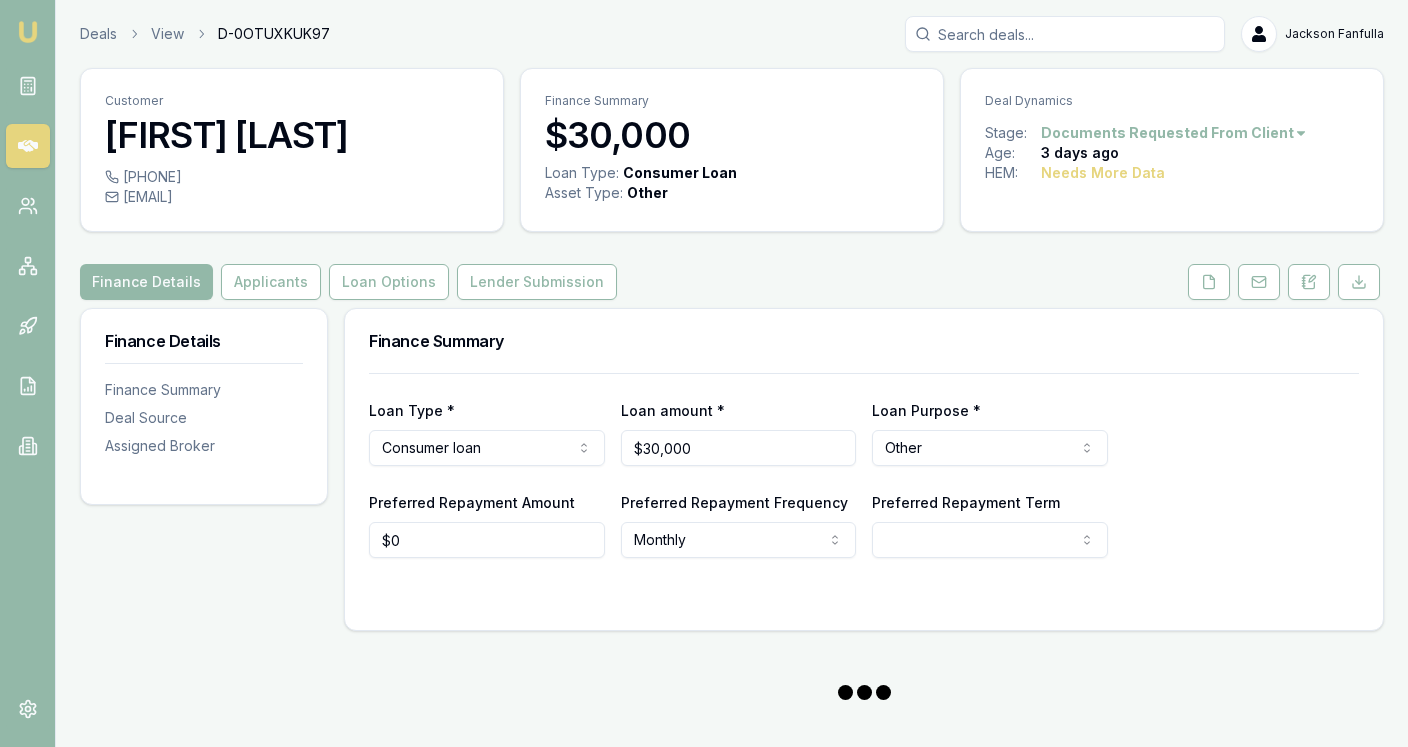 scroll, scrollTop: 0, scrollLeft: 0, axis: both 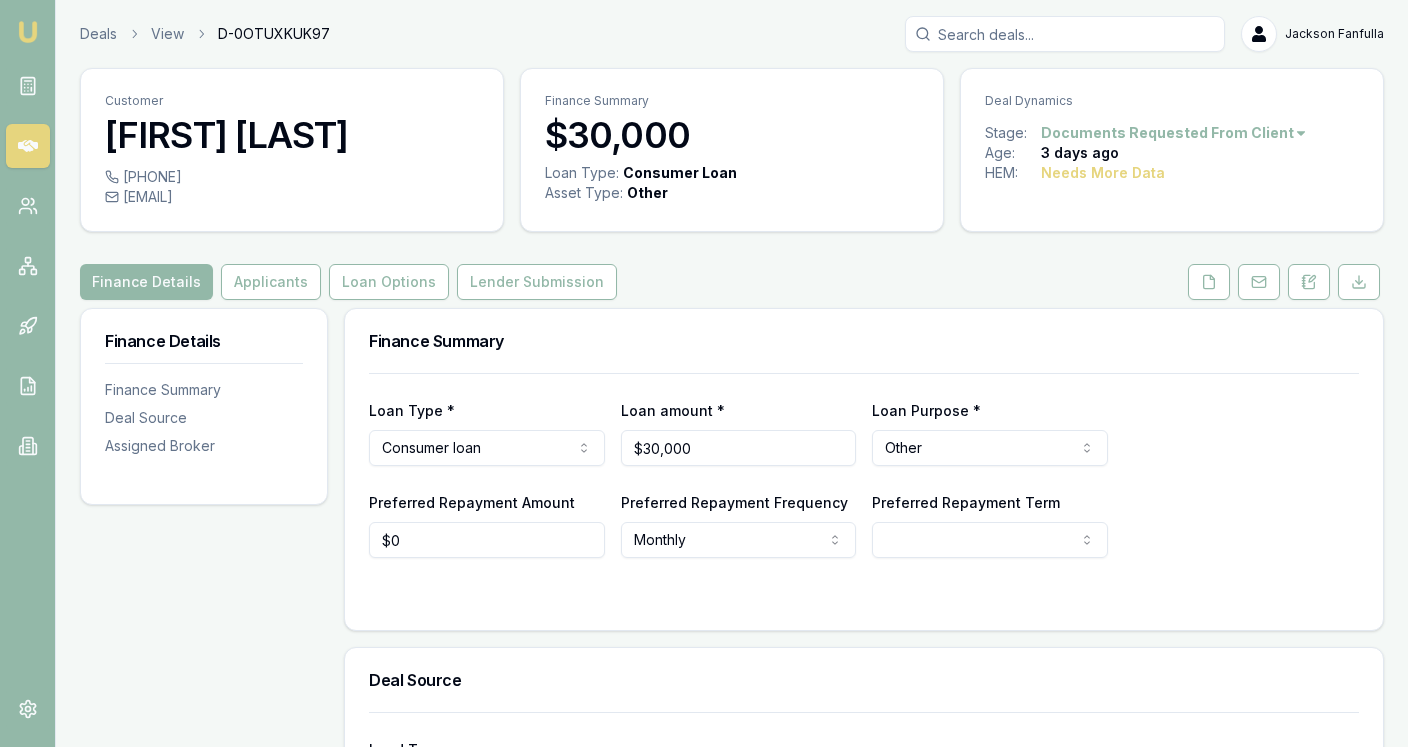 click on "Emu Broker Deals View D-0OTUXKUK97 Jackson Fanfulla Toggle Menu Customer Lizel Henry 0477001080 lizelhenry@gmail.com Finance Summary $30,000 Loan Type: Consumer Loan Asset Type : Other Deal Dynamics Stage: Documents Requested From Client Age: 3 days ago HEM: Needs More Data Finance Details Applicants Loan Options Lender Submission Finance Details Finance Summary Deal Source Assigned Broker Finance Summary Loan Type * Consumer loan Consumer loan Consumer asset Commercial loan Commercial asset Loan amount * $30,000 Loan Purpose * Other Home renovation Education Medical Travel Engagement ring Wedding Bad credit Debt consolidation Fitness equipment Other Preferred Repayment Amount  $0 Preferred Repayment Frequency  Monthly Weekly Fortnightly Monthly Preferred Repayment Term  12 24 36 48 60 72 84 Deal Source Lead Type  New client Repeat client Partner Campaign Other Assigned Broker Primary Broker Jackson   Fanfulla Tas Tzimos Jackson Fanfulla Pinkesh Patel Matt Burn Sam Crouch Brad Hearns Baron Ketterman Eujin Ooi" at bounding box center (704, 373) 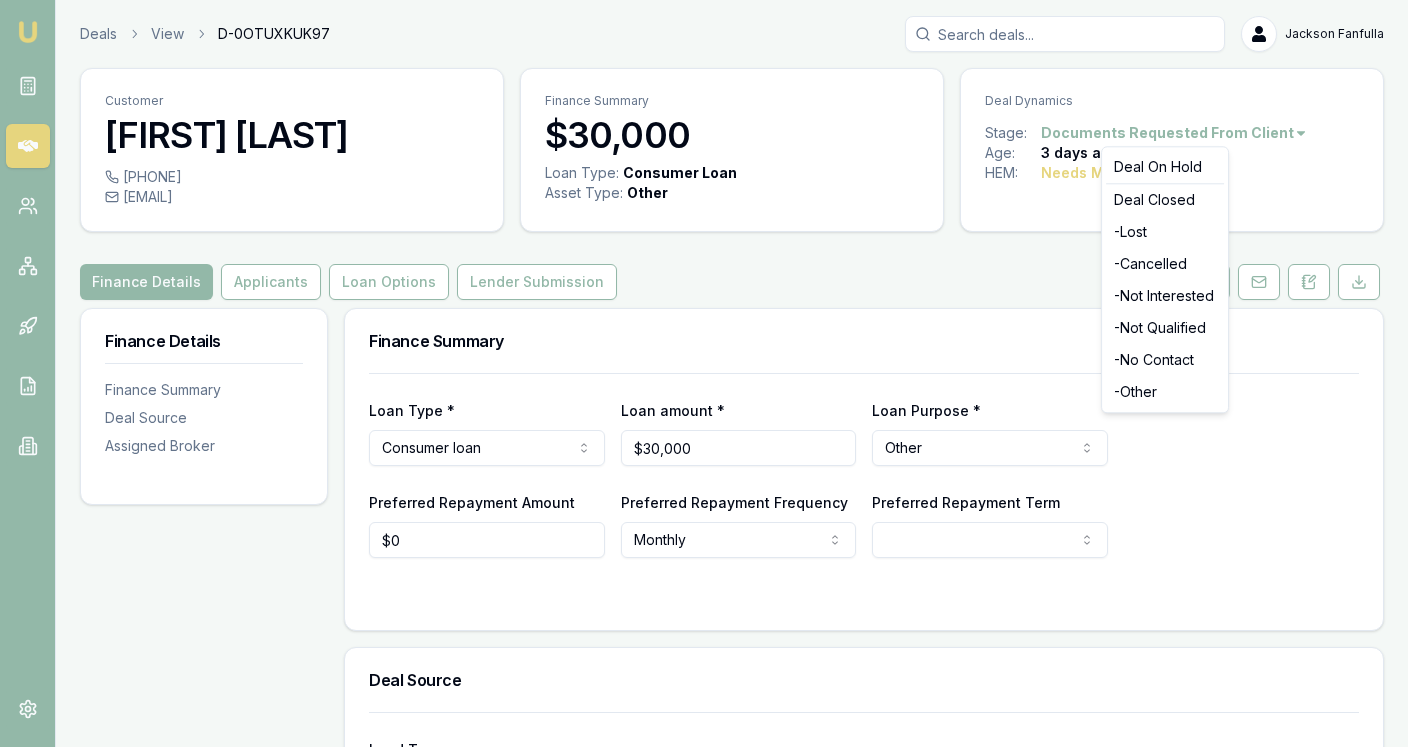 click on "Emu Broker Deals View D-0OTUXKUK97 Jackson Fanfulla Toggle Menu Customer Lizel Henry 0477001080 lizelhenry@gmail.com Finance Summary $30,000 Loan Type: Consumer Loan Asset Type : Other Deal Dynamics Stage: Documents Requested From Client Age: 3 days ago HEM: Needs More Data Finance Details Applicants Loan Options Lender Submission Finance Details Finance Summary Deal Source Assigned Broker Finance Summary Loan Type * Consumer loan Consumer loan Consumer asset Commercial loan Commercial asset Loan amount * $30,000 Loan Purpose * Other Home renovation Education Medical Travel Engagement ring Wedding Bad credit Debt consolidation Fitness equipment Other Preferred Repayment Amount  $0 Preferred Repayment Frequency  Monthly Weekly Fortnightly Monthly Preferred Repayment Term  12 24 36 48 60 72 84 Deal Source Lead Type  New client Repeat client Partner Campaign Other Assigned Broker Primary Broker Jackson   Fanfulla Tas Tzimos Jackson Fanfulla Pinkesh Patel Matt Burn Sam Crouch Brad Hearns Baron Ketterman Eujin Ooi" at bounding box center [704, 373] 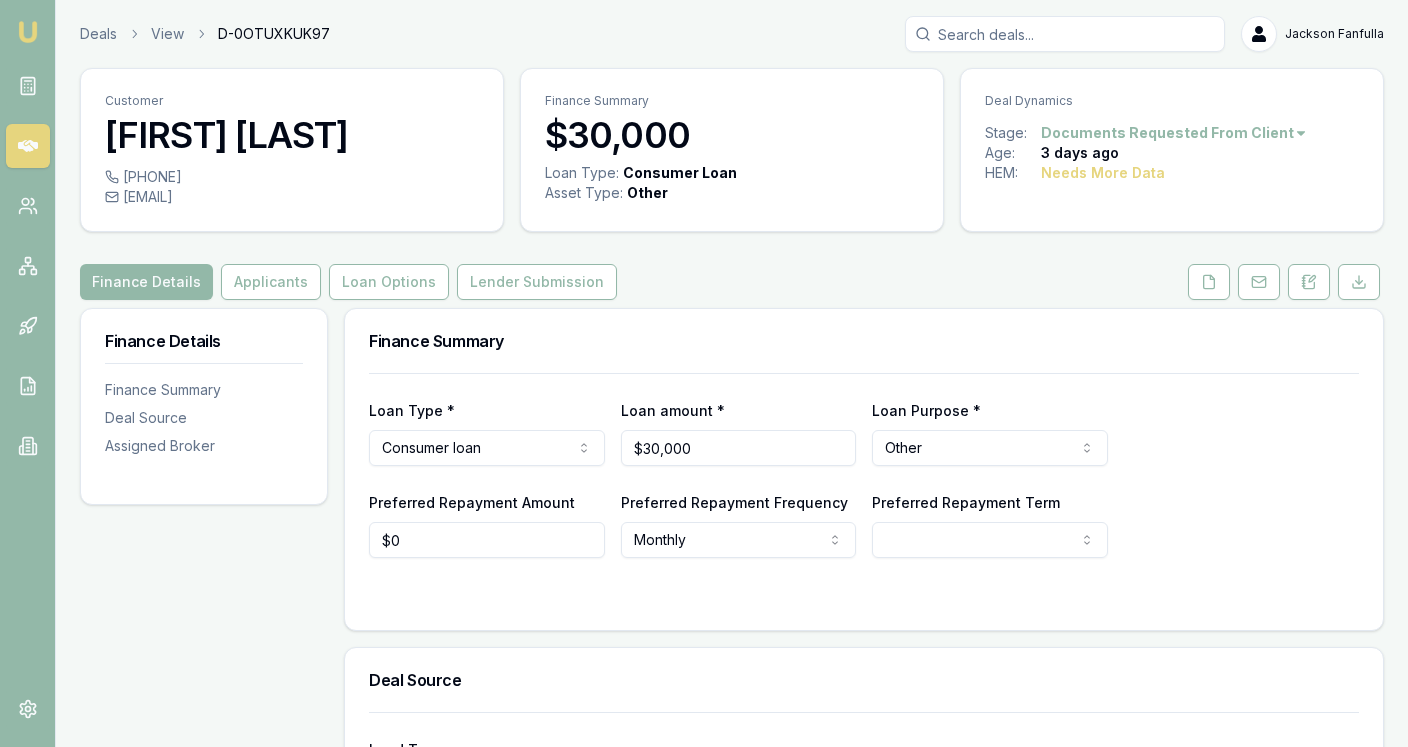 click on "Emu Broker Deals View D-0OTUXKUK97 Jackson Fanfulla Toggle Menu Customer Lizel Henry 0477001080 lizelhenry@gmail.com Finance Summary $30,000 Loan Type: Consumer Loan Asset Type : Other Deal Dynamics Stage: Documents Requested From Client Age: 3 days ago HEM: Needs More Data Finance Details Applicants Loan Options Lender Submission Finance Details Finance Summary Deal Source Assigned Broker Finance Summary Loan Type * Consumer loan Consumer loan Consumer asset Commercial loan Commercial asset Loan amount * $30,000 Loan Purpose * Other Home renovation Education Medical Travel Engagement ring Wedding Bad credit Debt consolidation Fitness equipment Other Preferred Repayment Amount  $0 Preferred Repayment Frequency  Monthly Weekly Fortnightly Monthly Preferred Repayment Term  12 24 36 48 60 72 84 Deal Source Lead Type  New client Repeat client Partner Campaign Other Assigned Broker Primary Broker Jackson   Fanfulla Tas Tzimos Jackson Fanfulla Pinkesh Patel Matt Burn Sam Crouch Brad Hearns Baron Ketterman Eujin Ooi" at bounding box center [704, 373] 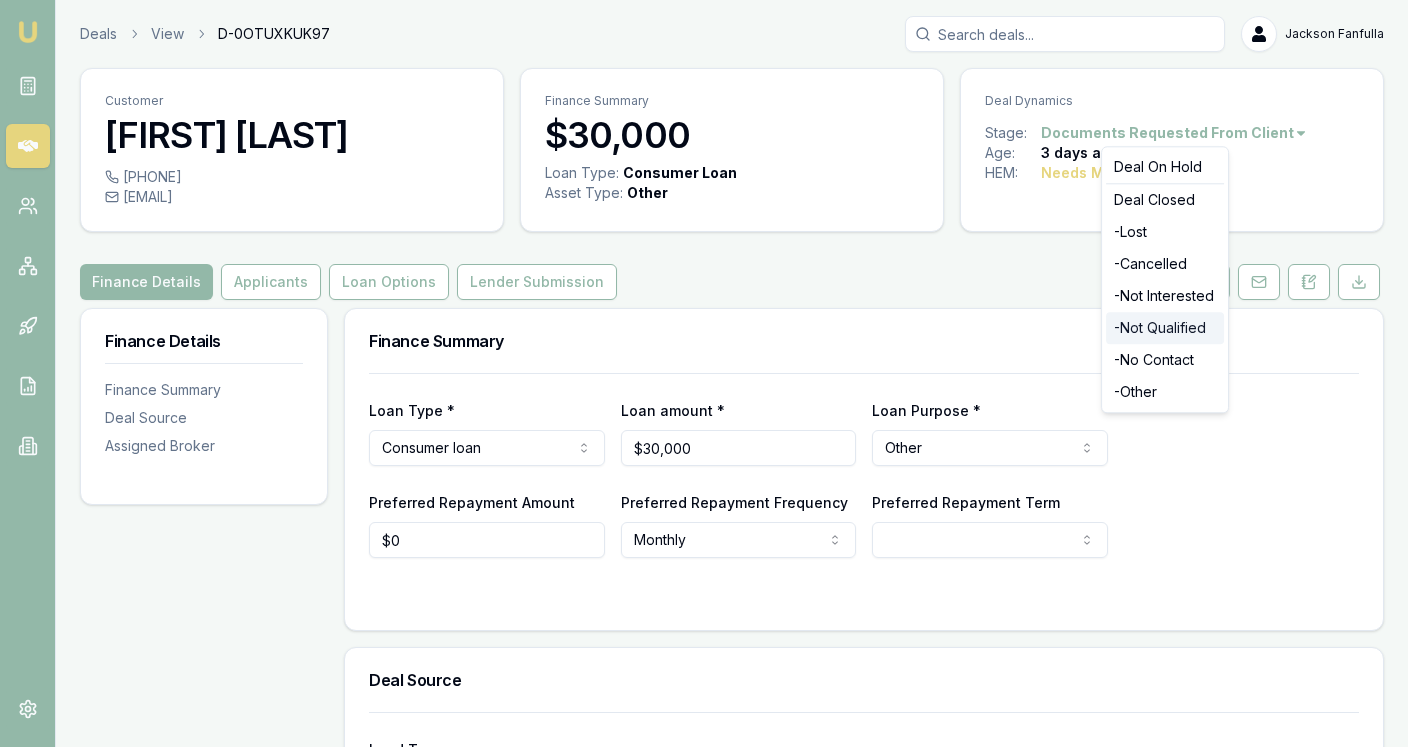 click on "-  Not Qualified" at bounding box center (1165, 328) 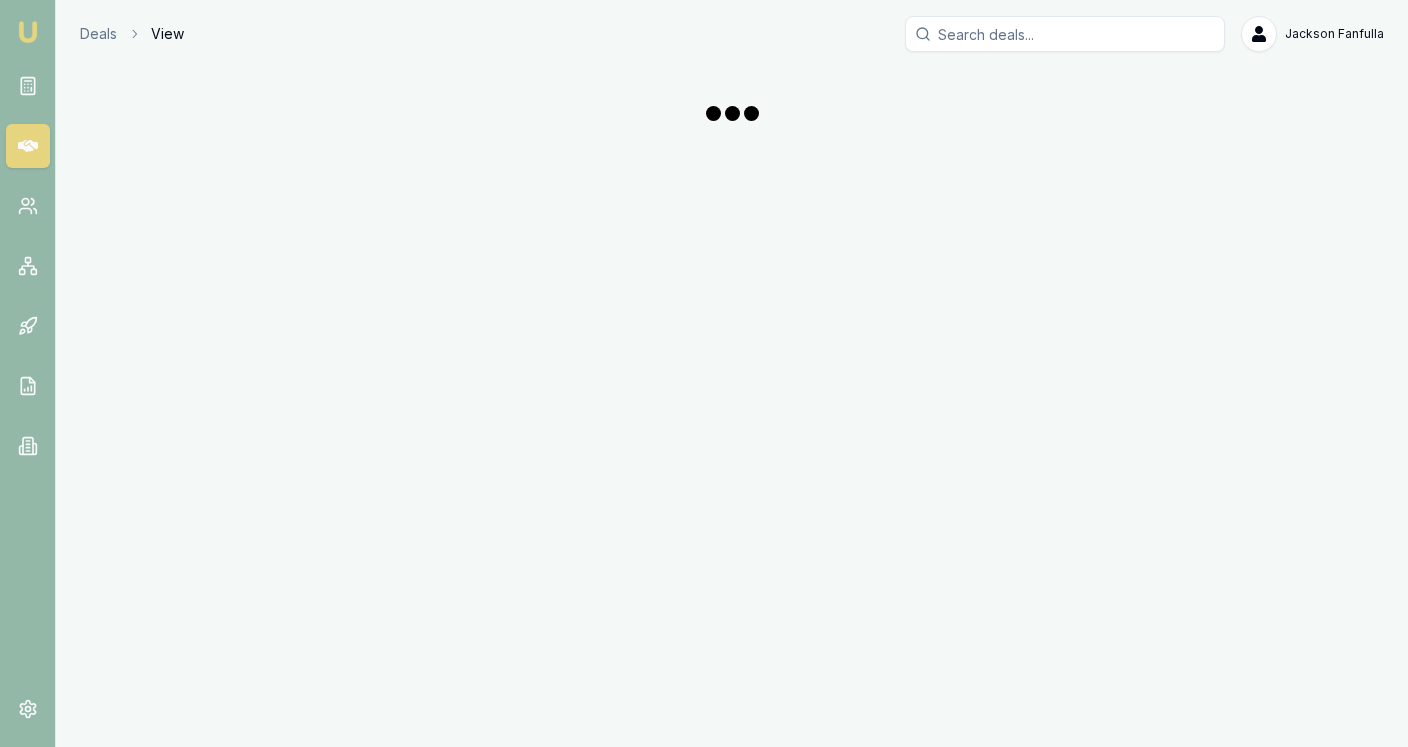 scroll, scrollTop: 0, scrollLeft: 0, axis: both 